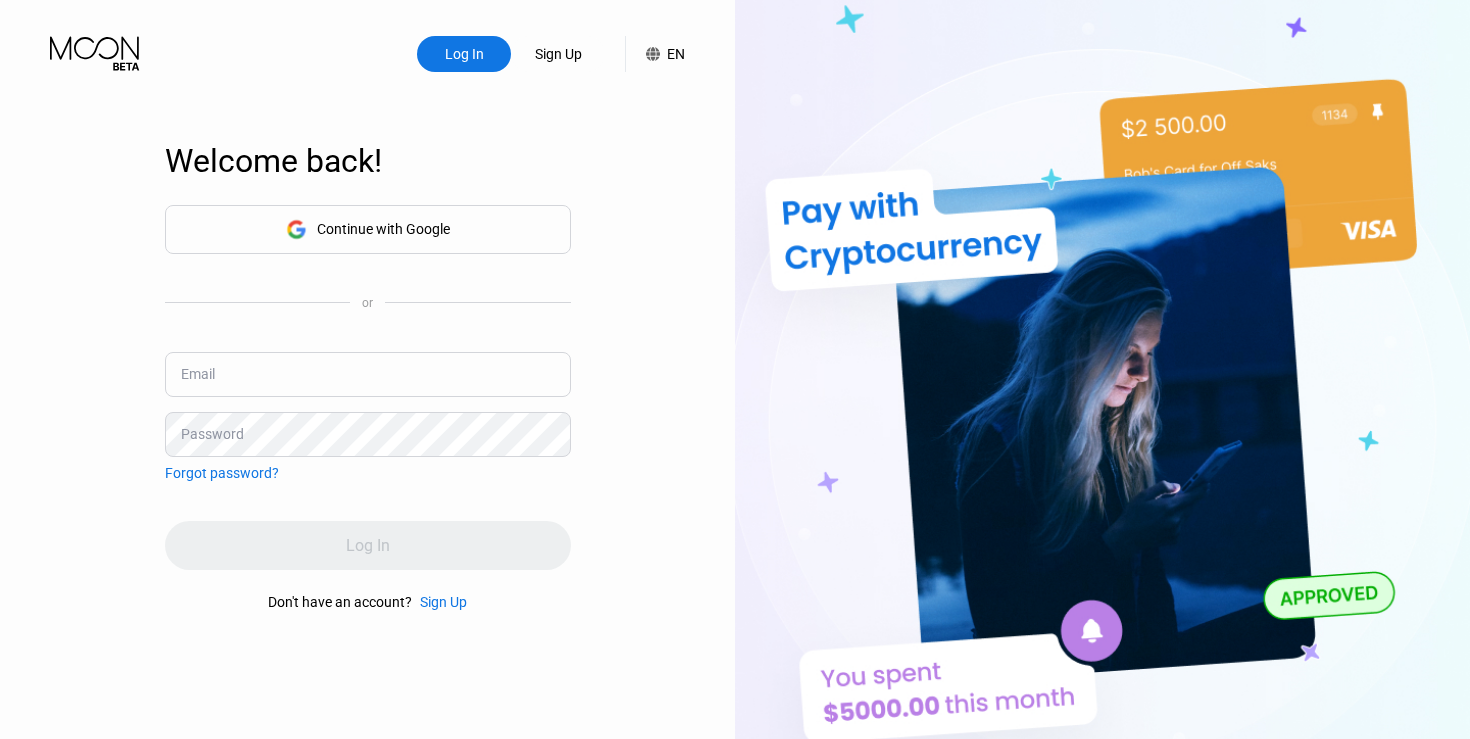 scroll, scrollTop: 0, scrollLeft: 0, axis: both 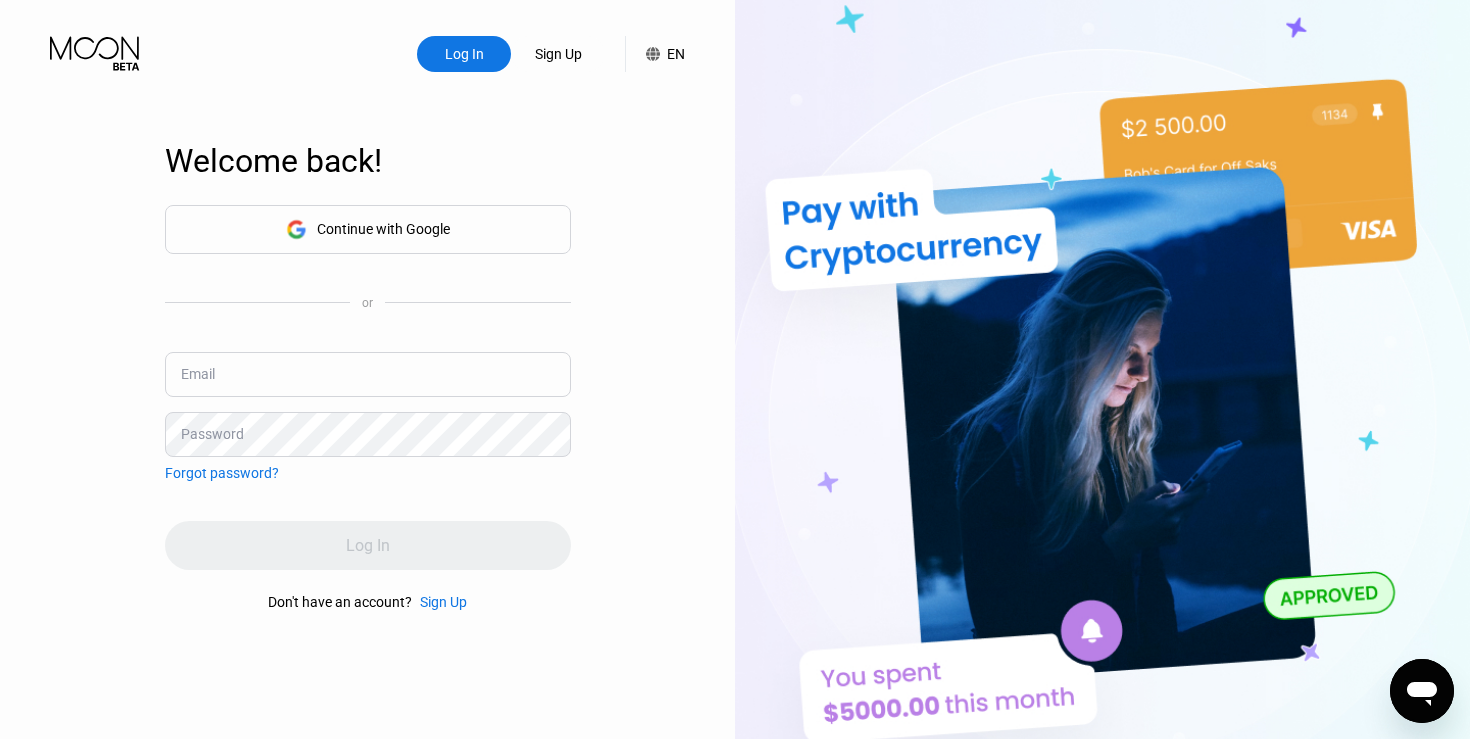 click on "Continue with Google" at bounding box center [383, 229] 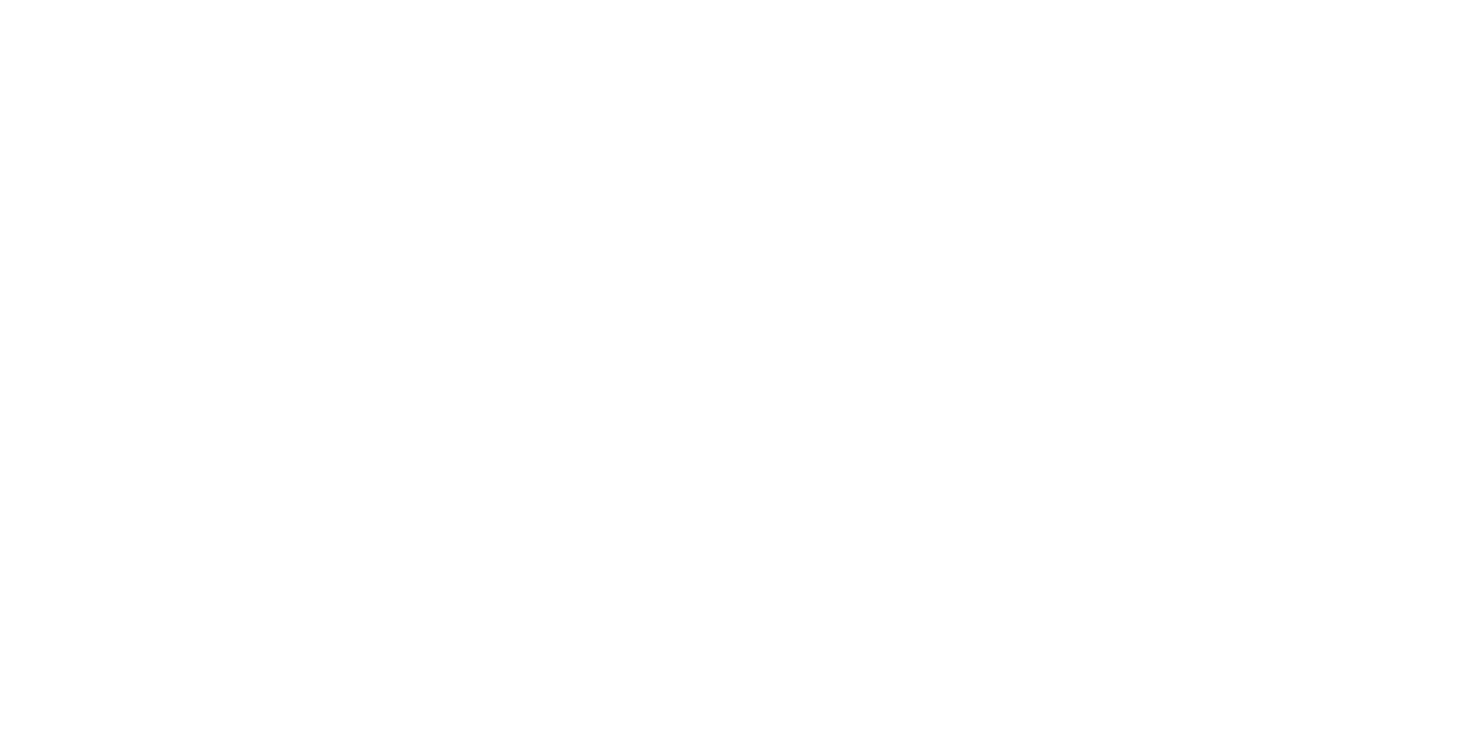 scroll, scrollTop: 0, scrollLeft: 0, axis: both 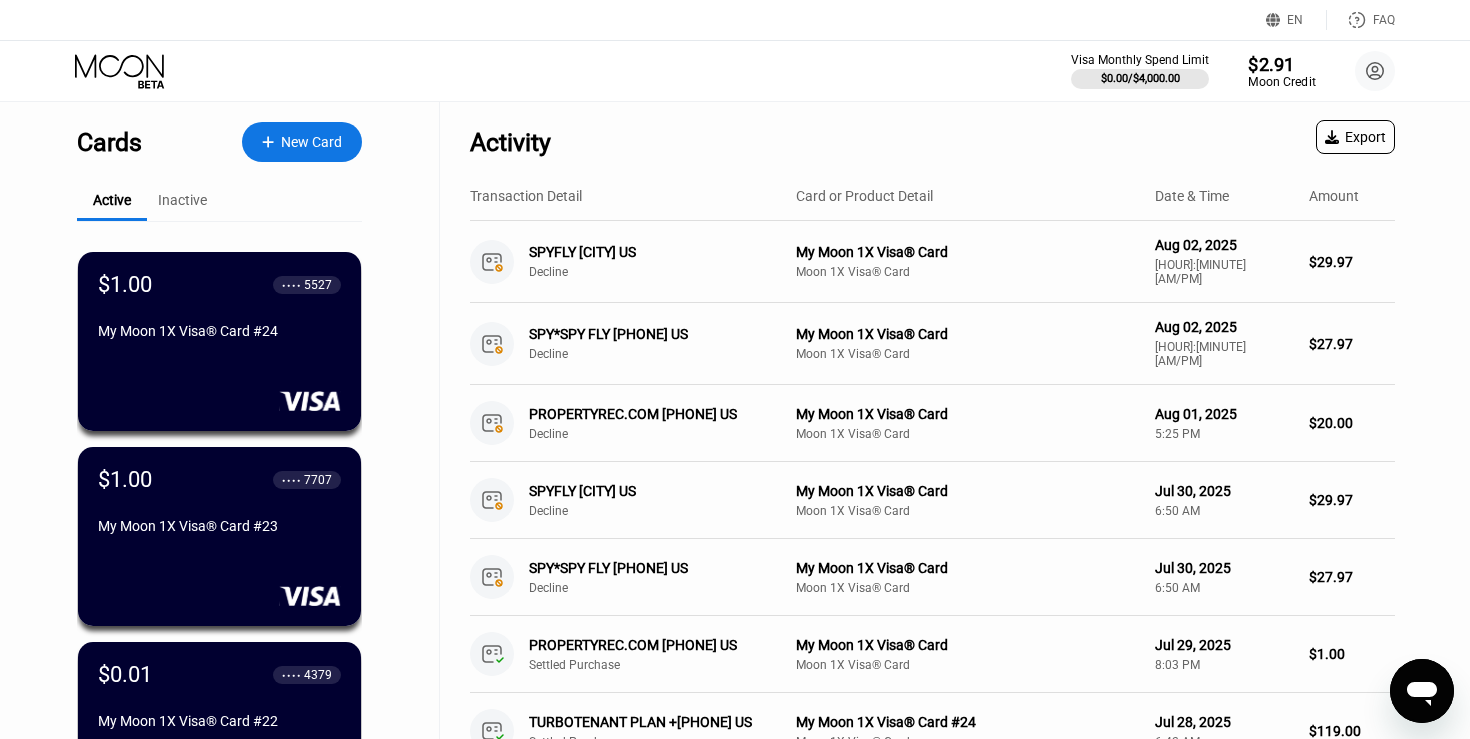 click on "$2.91" at bounding box center (1281, 63) 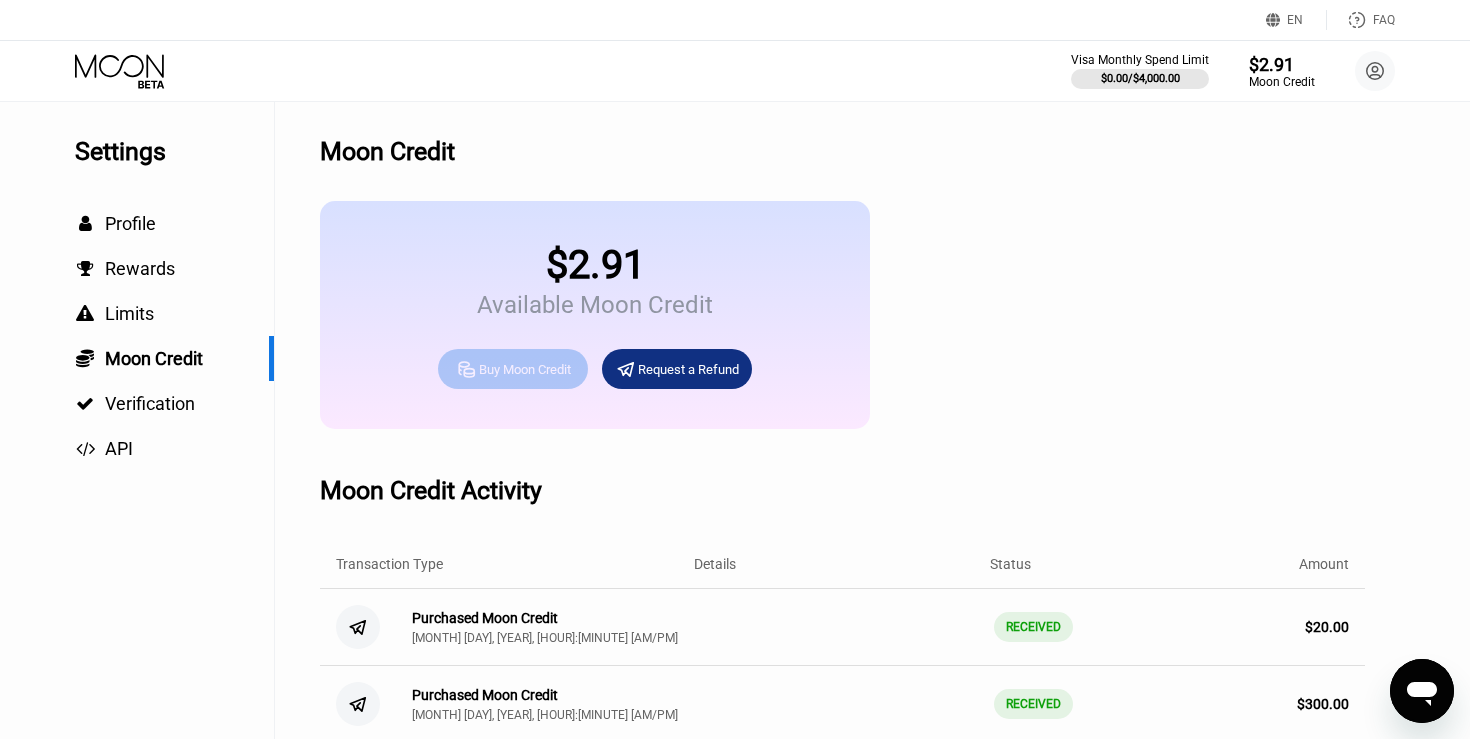 click on "Buy Moon Credit" at bounding box center [525, 369] 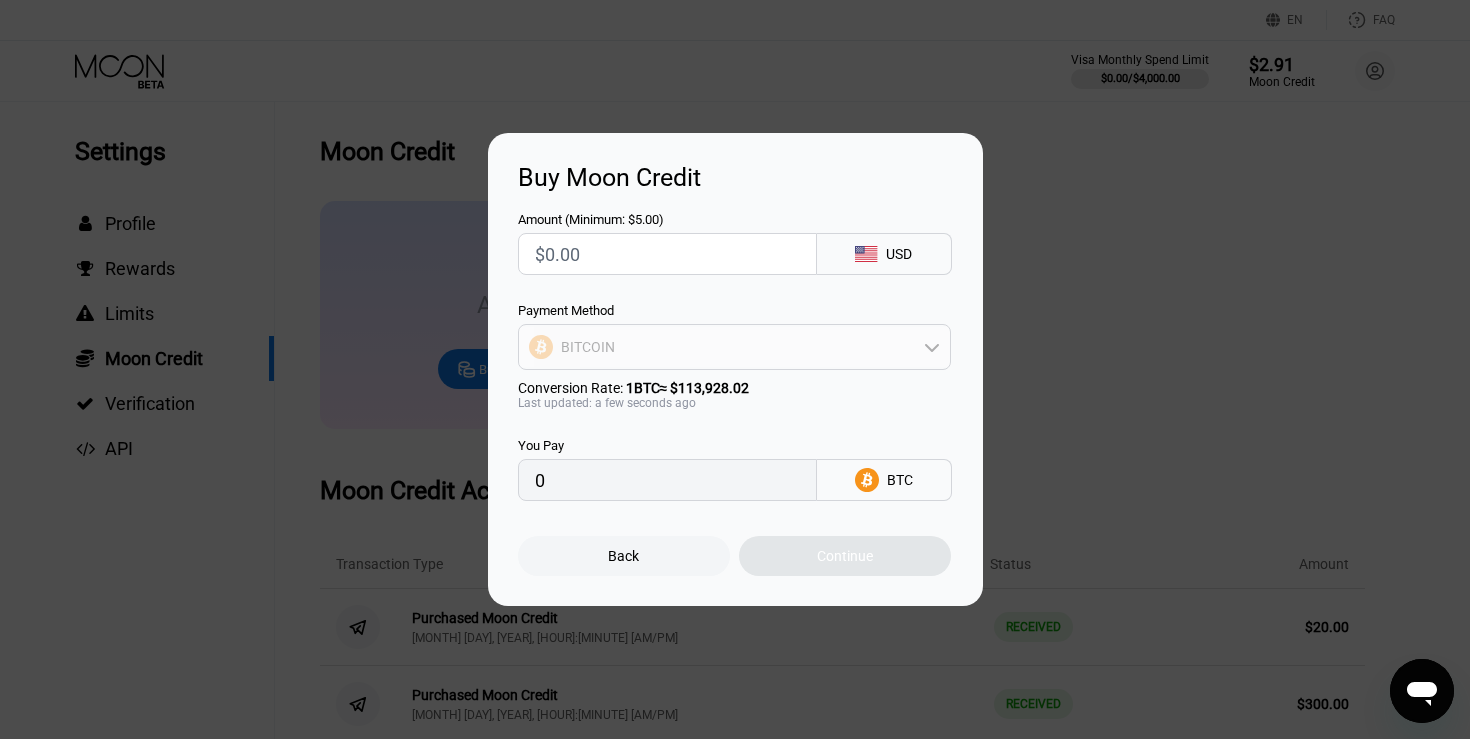 click on "BITCOIN" at bounding box center (734, 347) 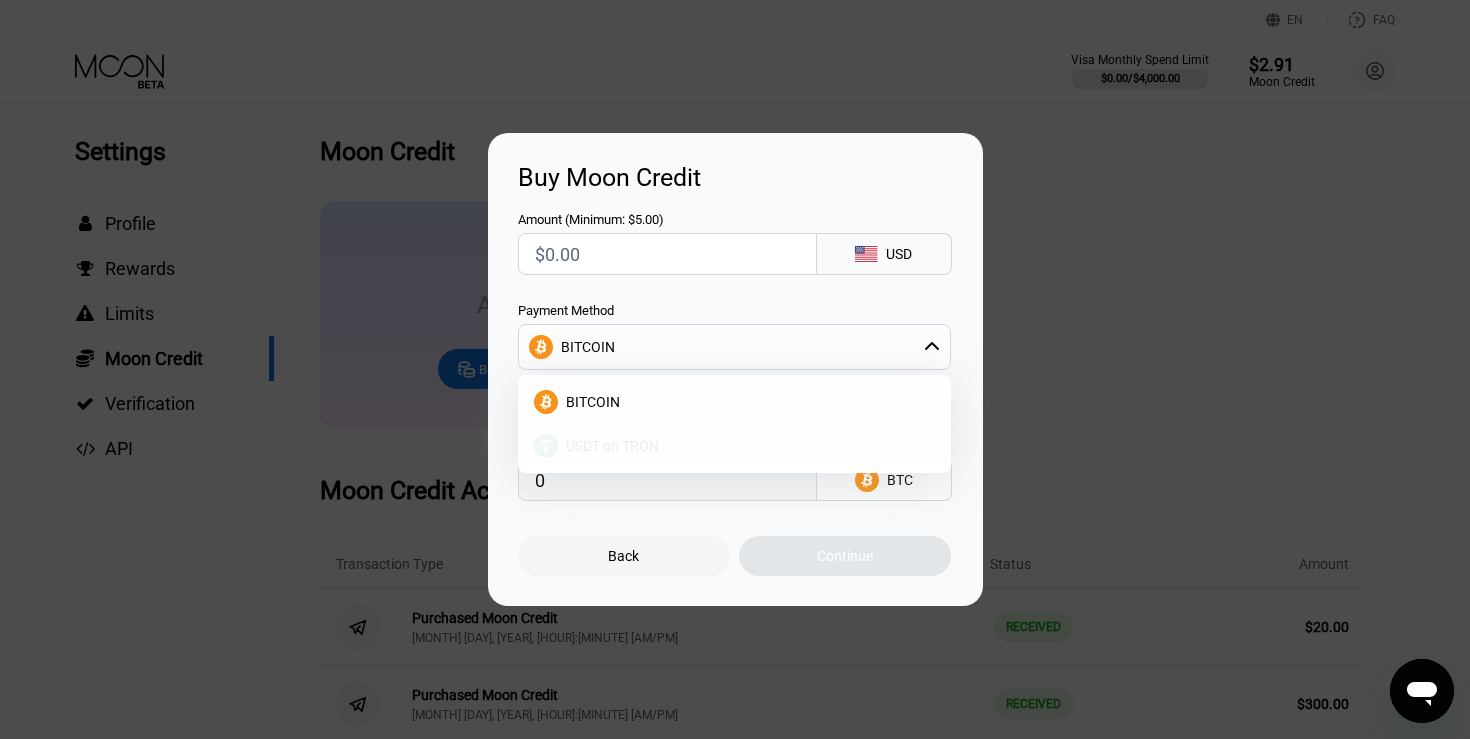 click on "USDT on TRON" at bounding box center (612, 446) 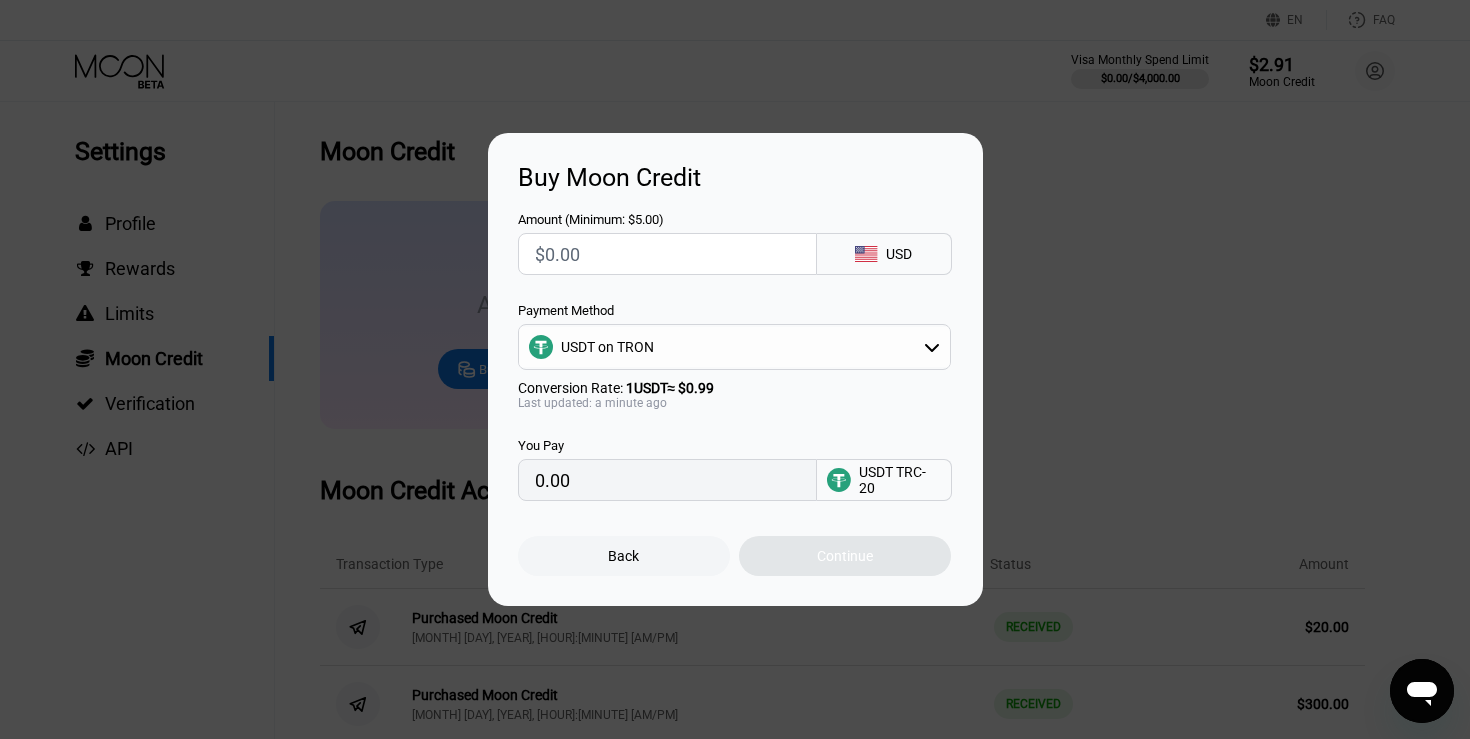click at bounding box center (667, 254) 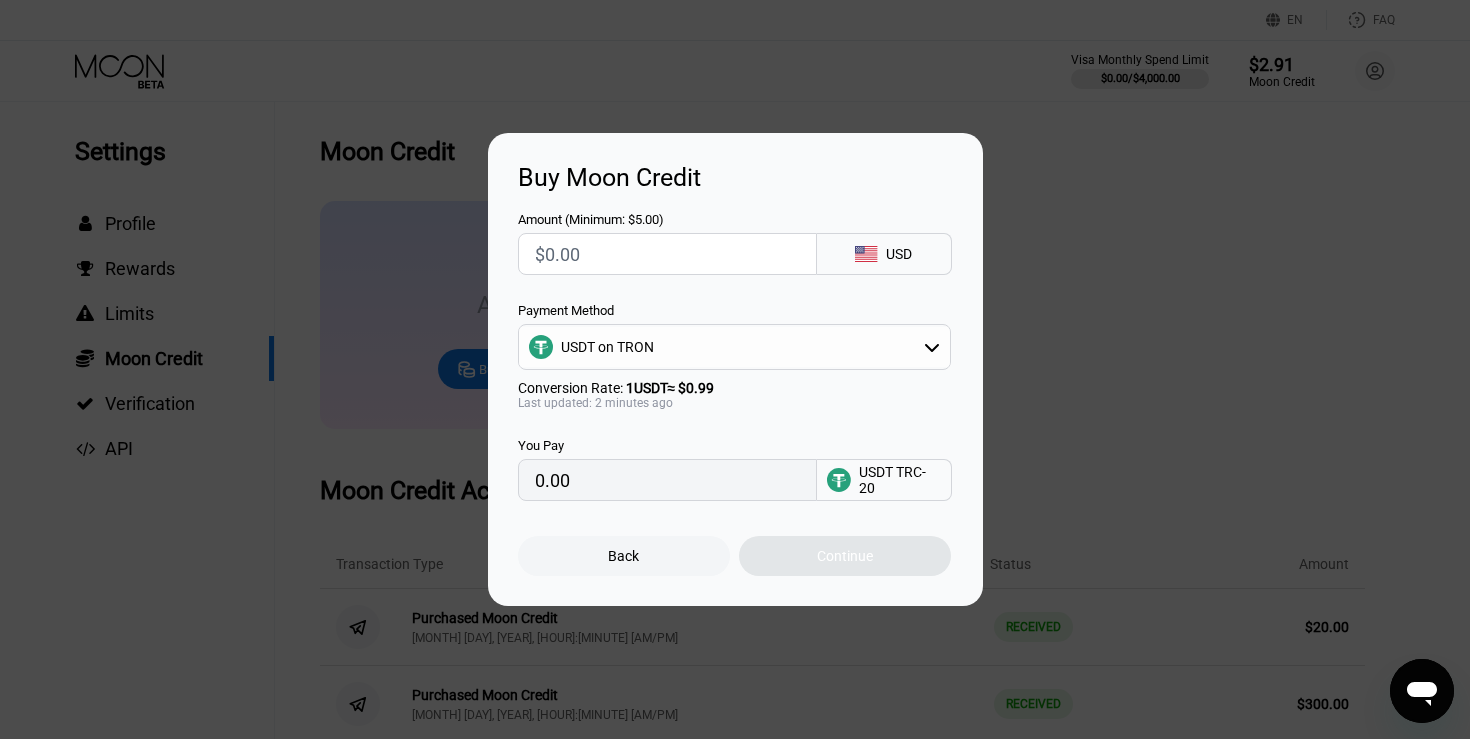 type on "$4" 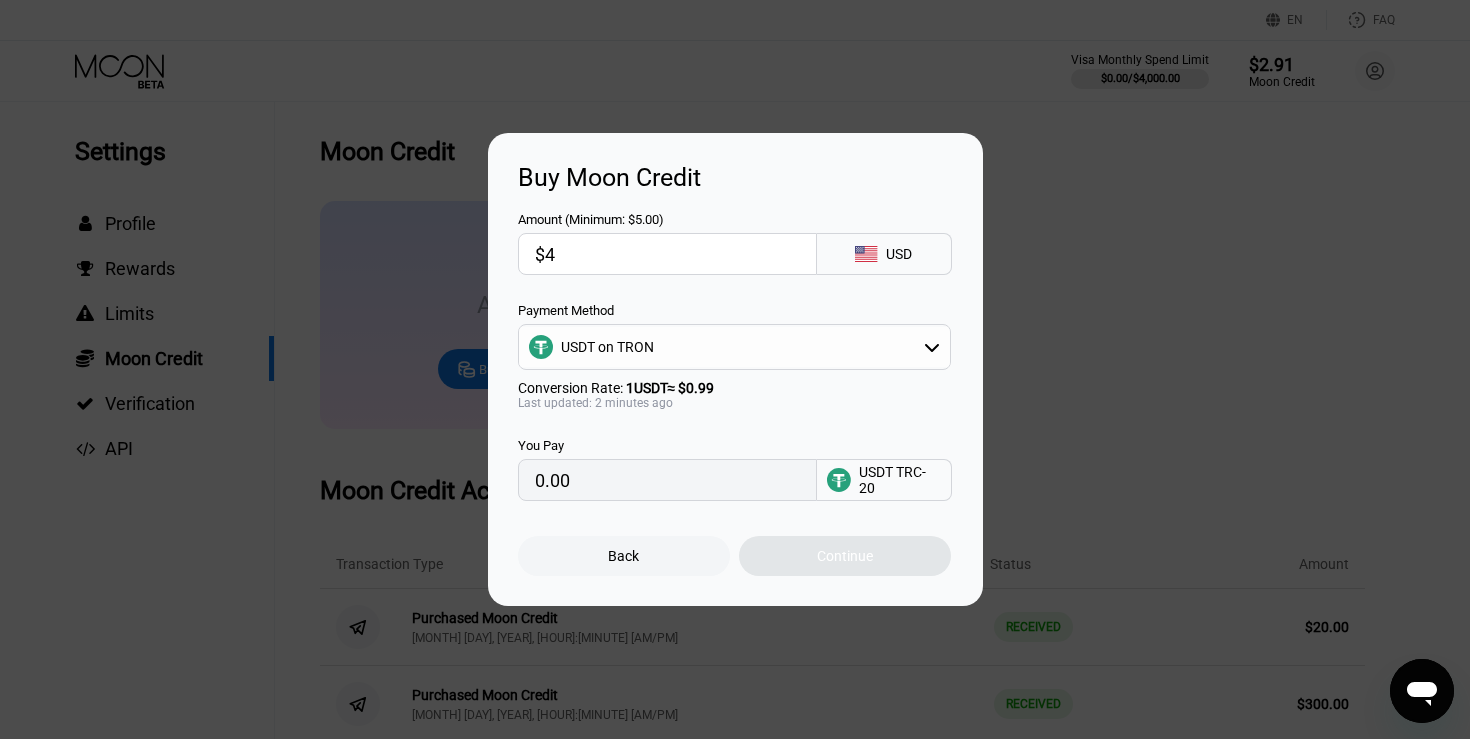 type on "4.04" 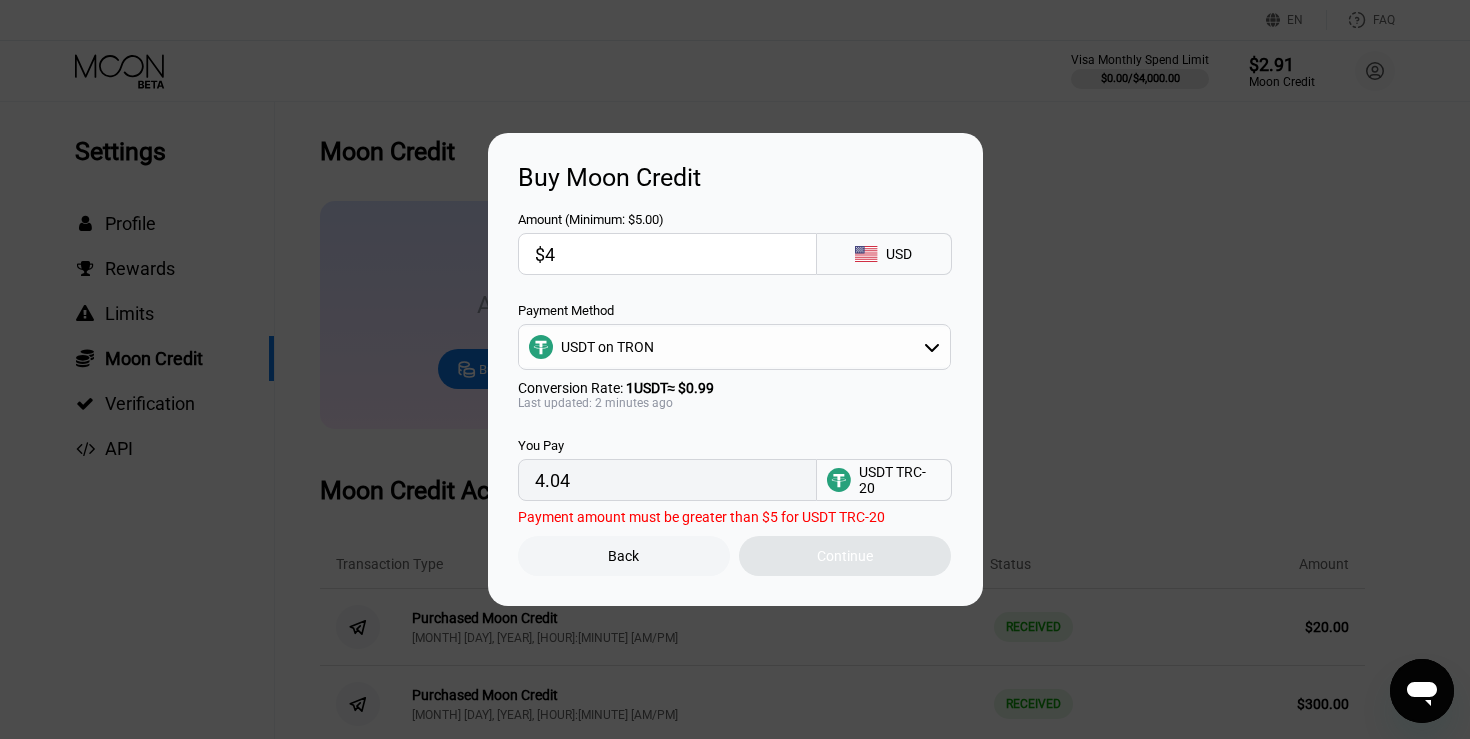 type on "$49" 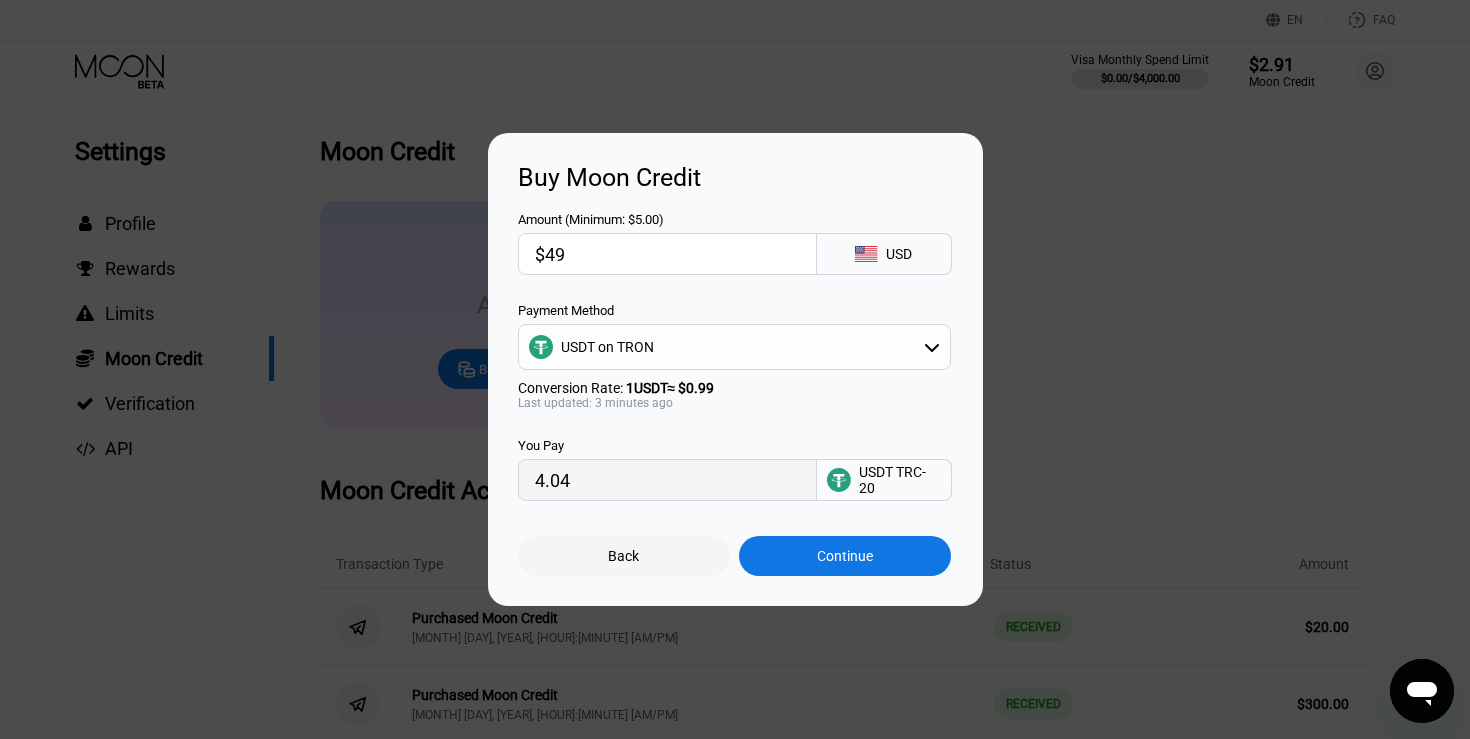 type on "49.49" 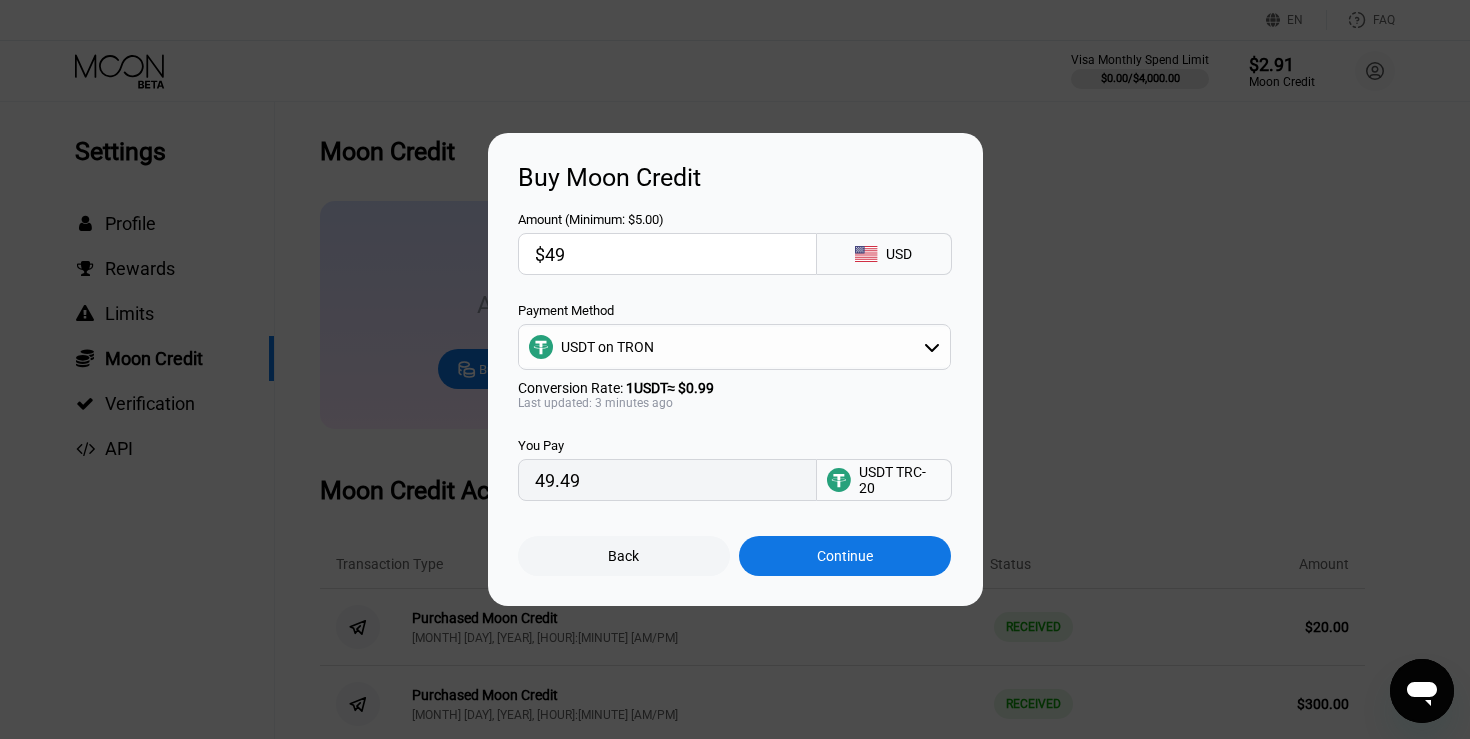 type on "$490" 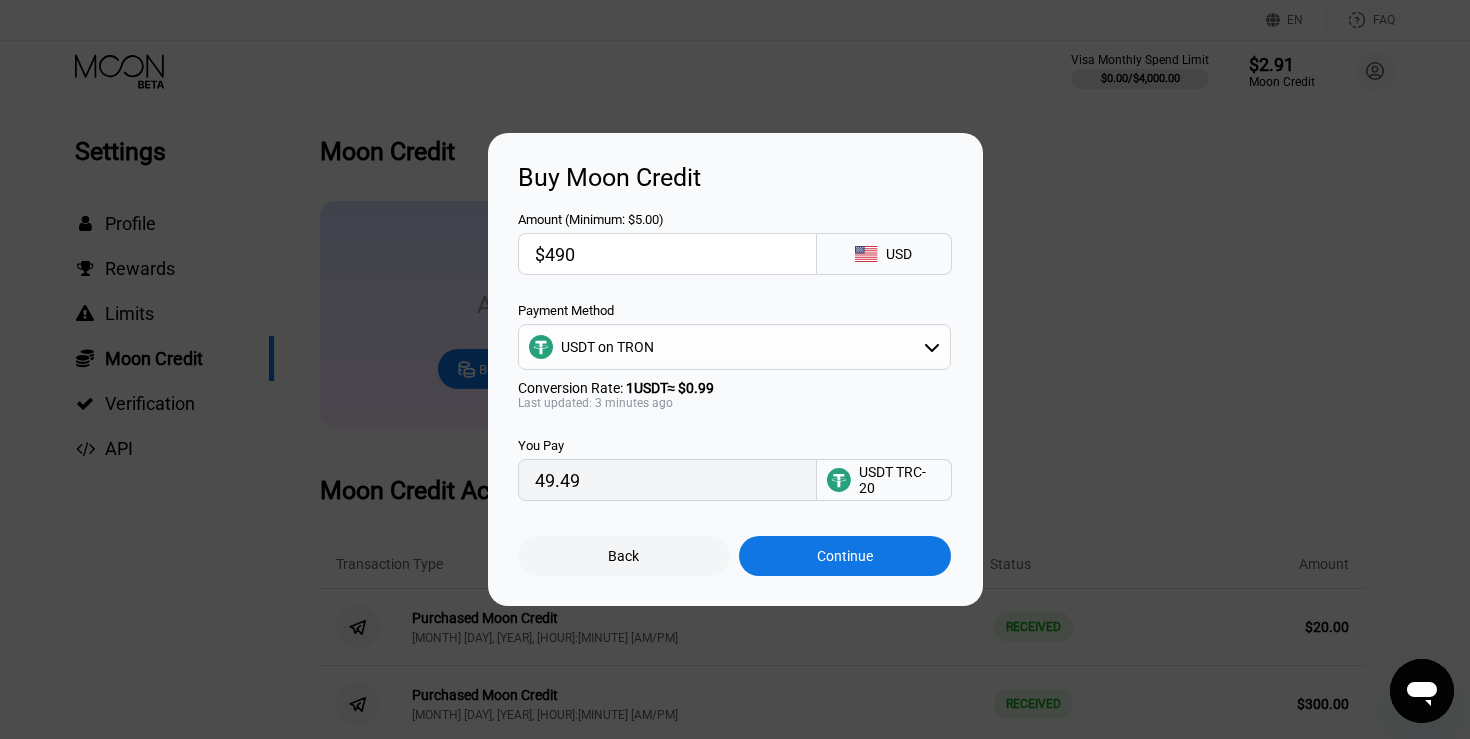 type on "494.95" 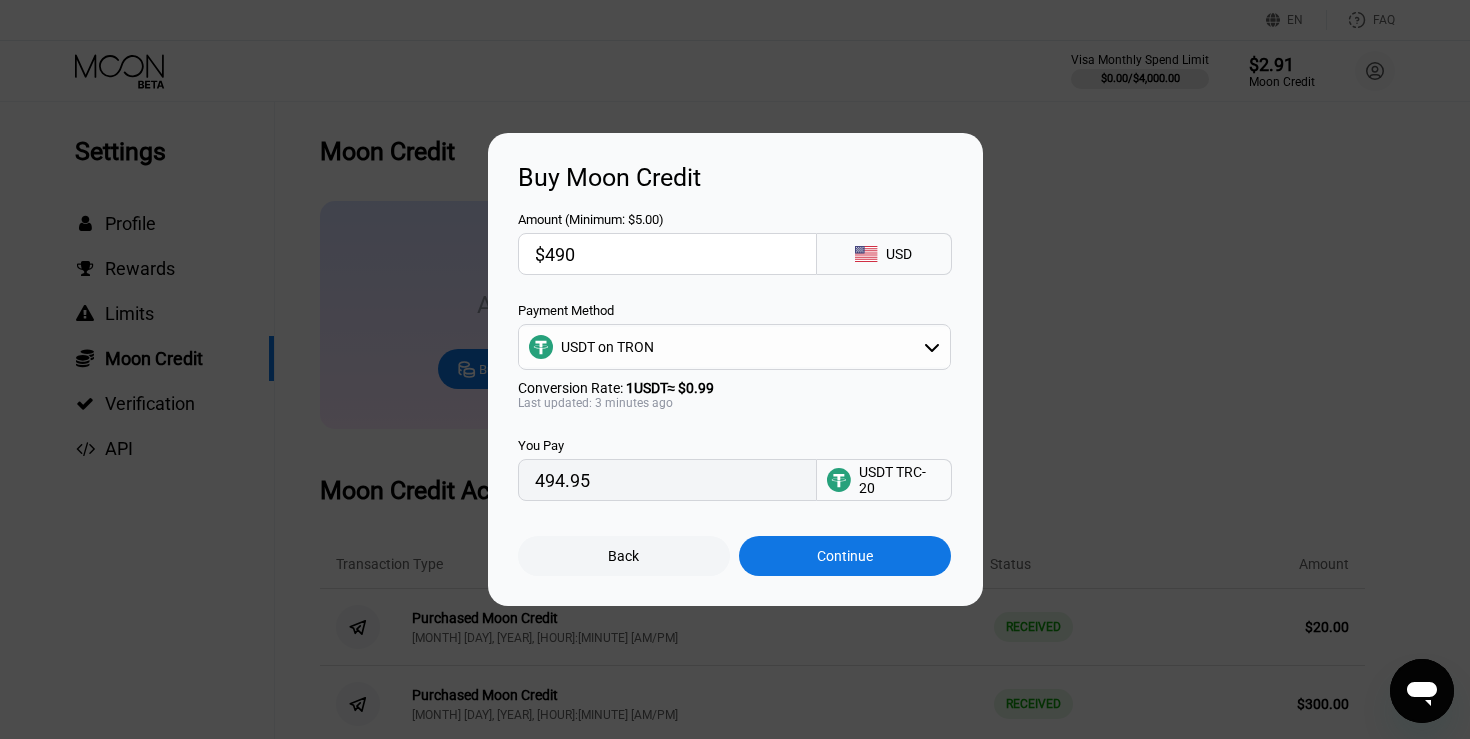 type on "$49" 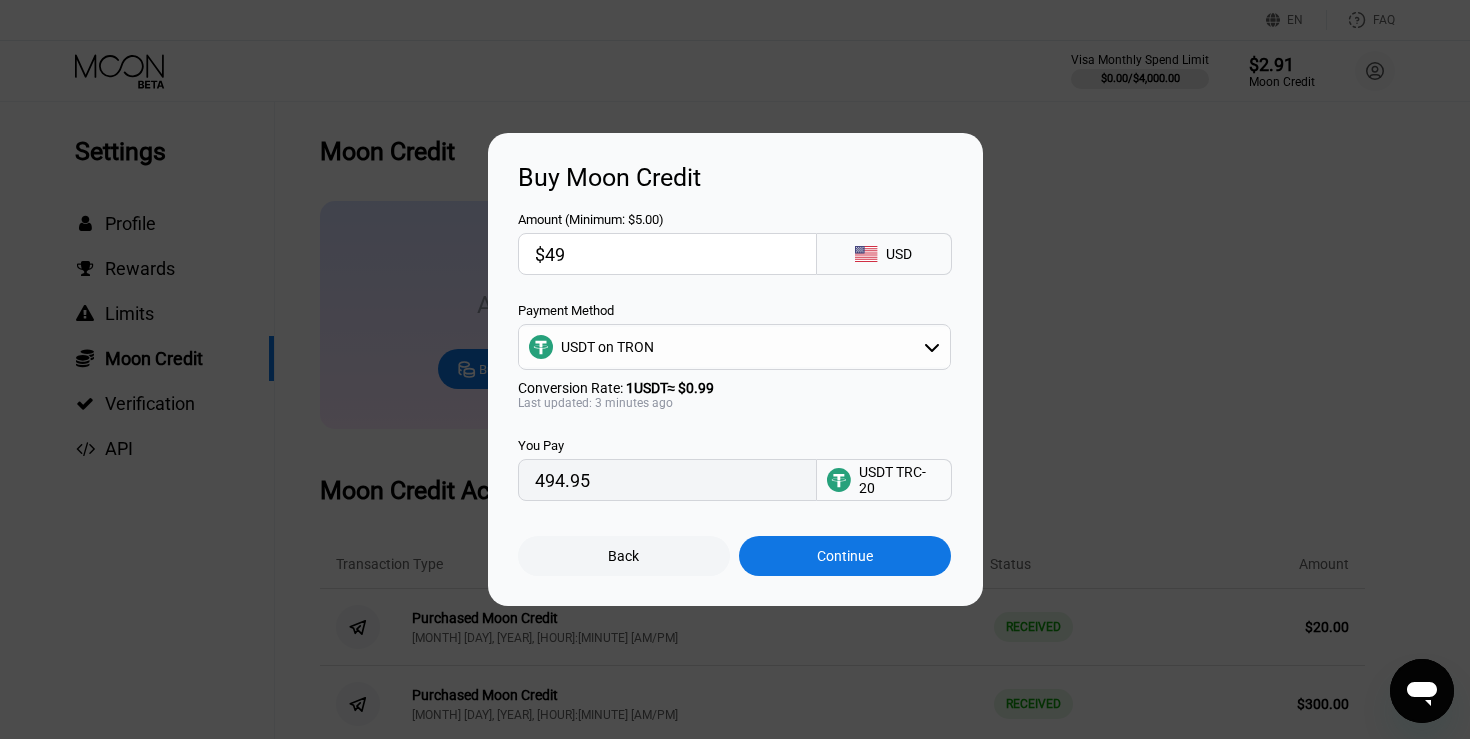 type on "49.49" 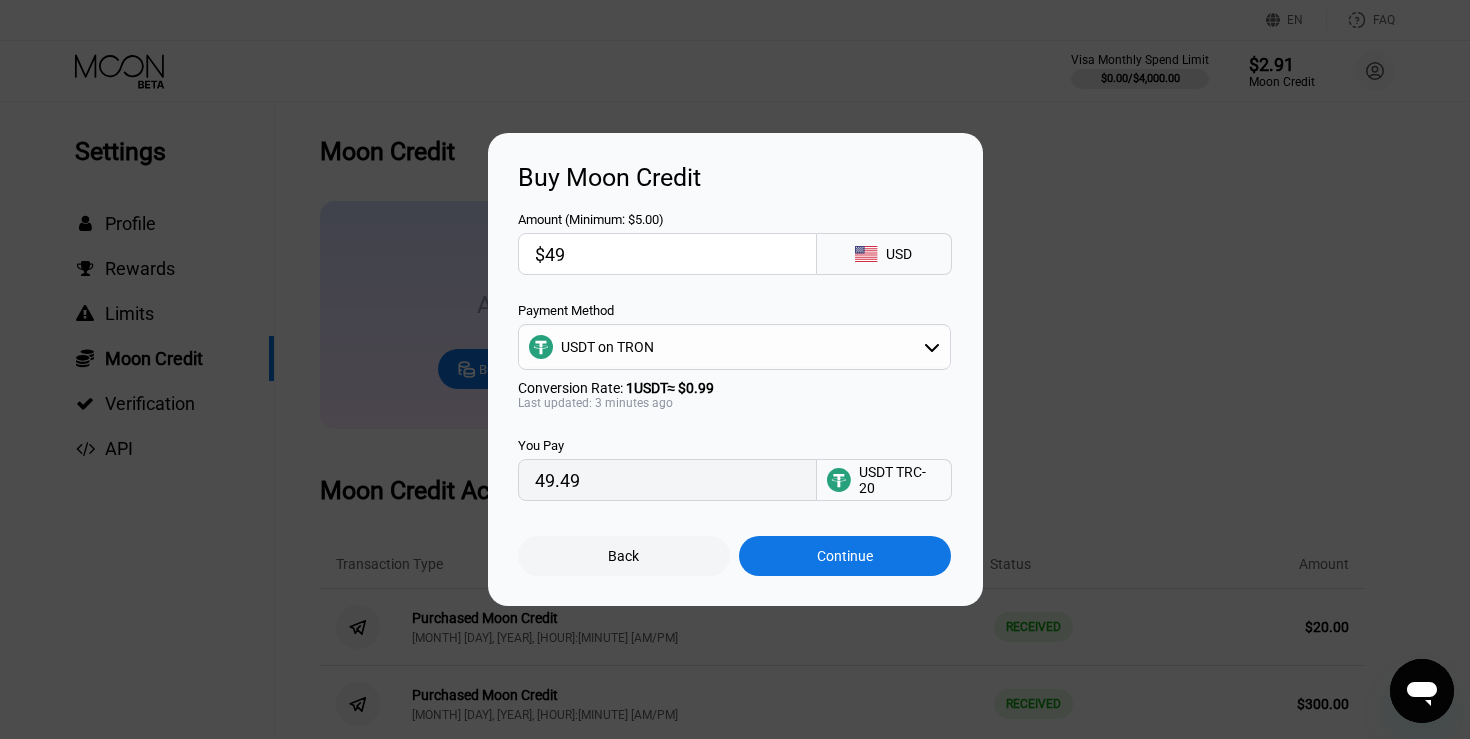 type on "$4" 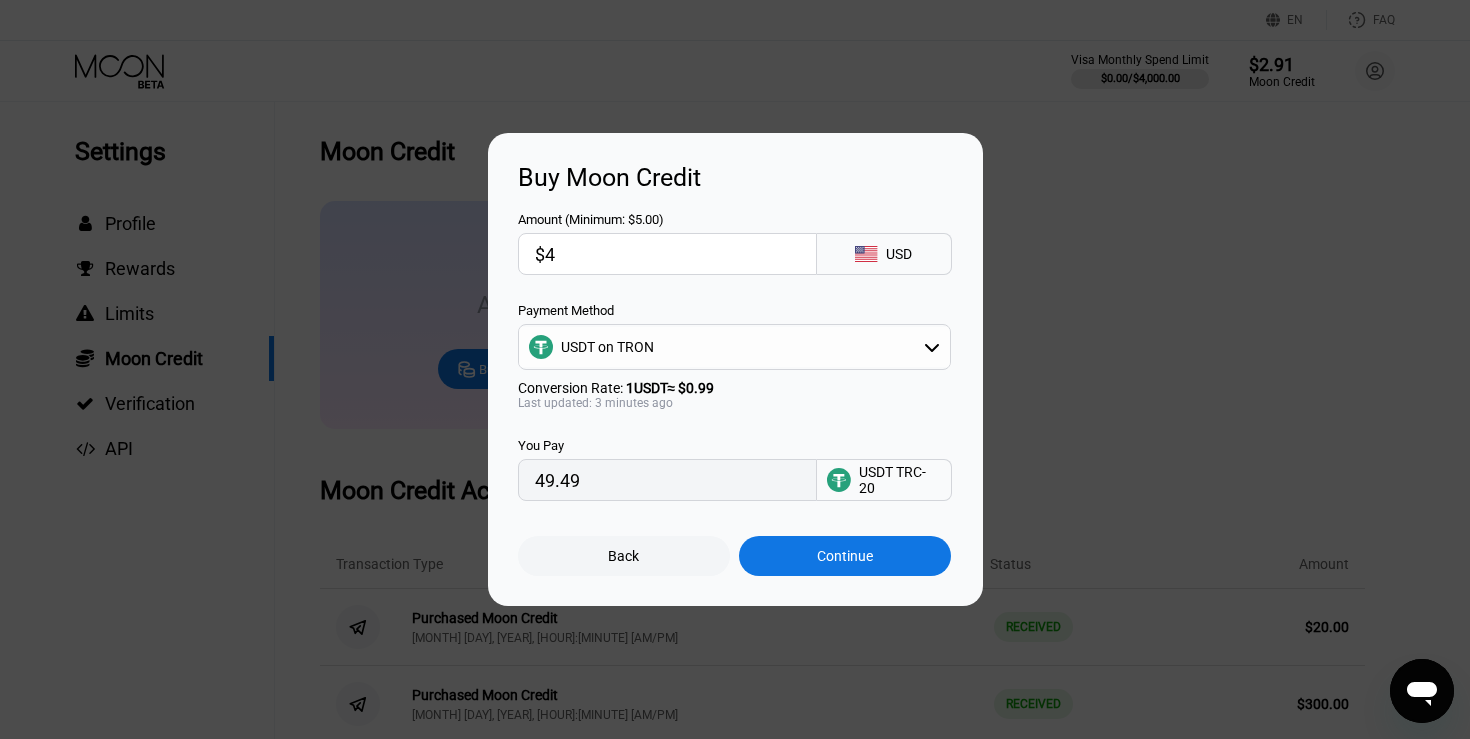 type on "4.04" 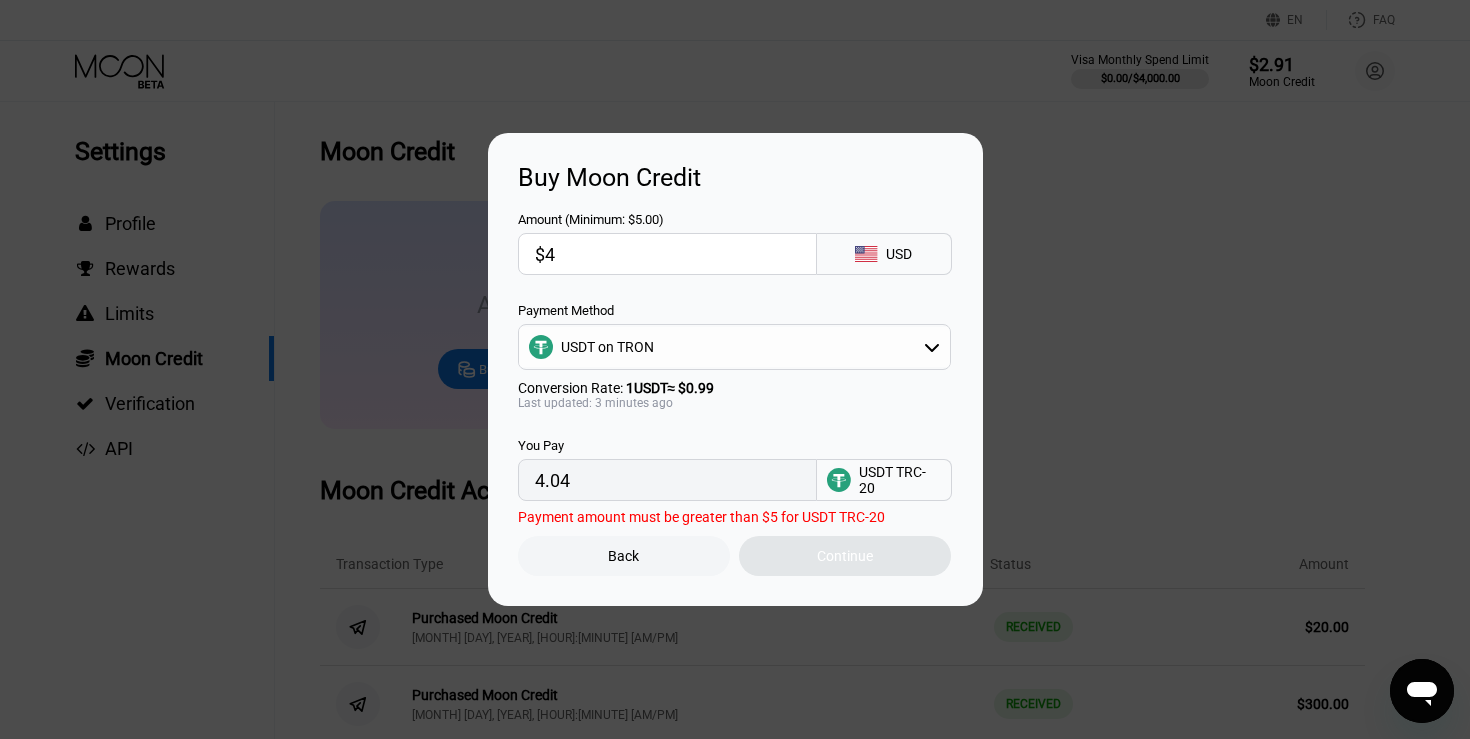type on "$48" 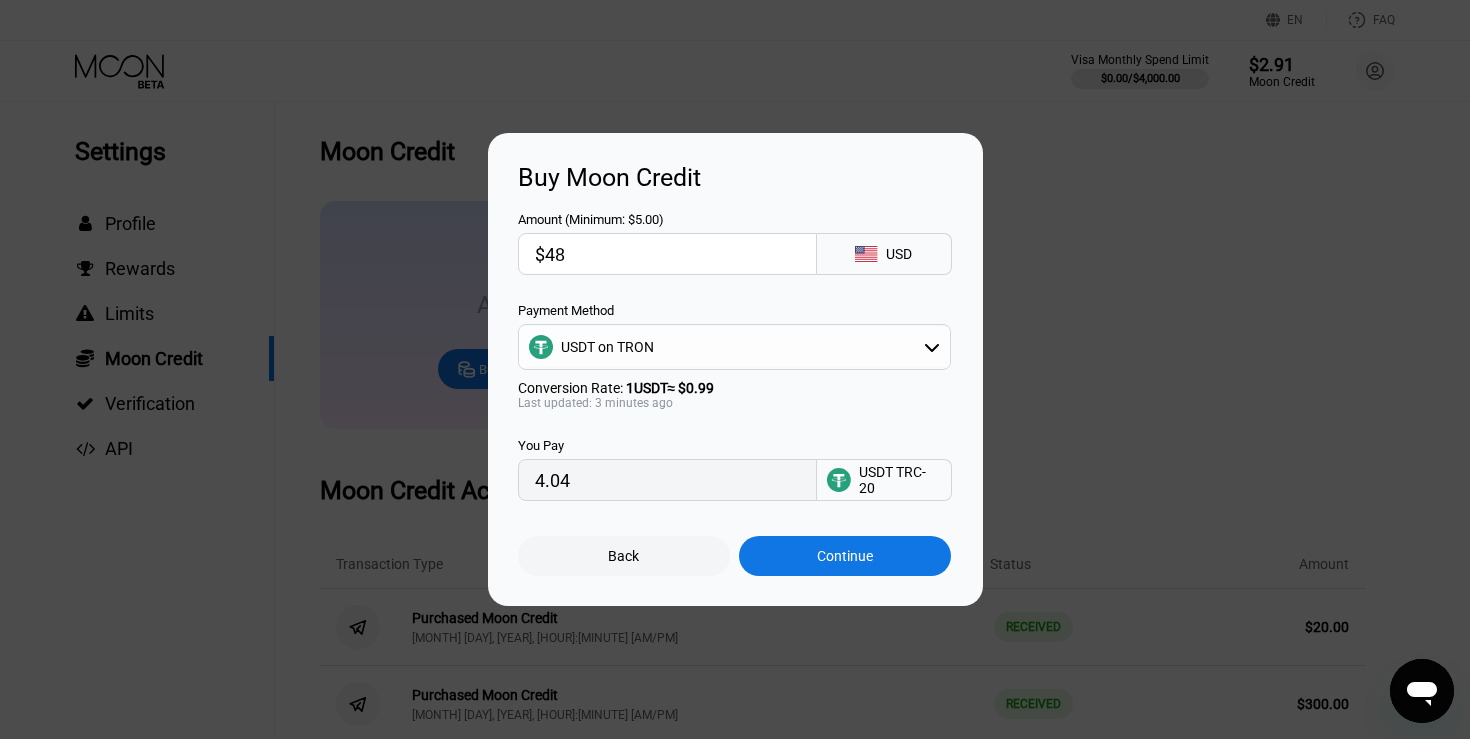 type on "48.48" 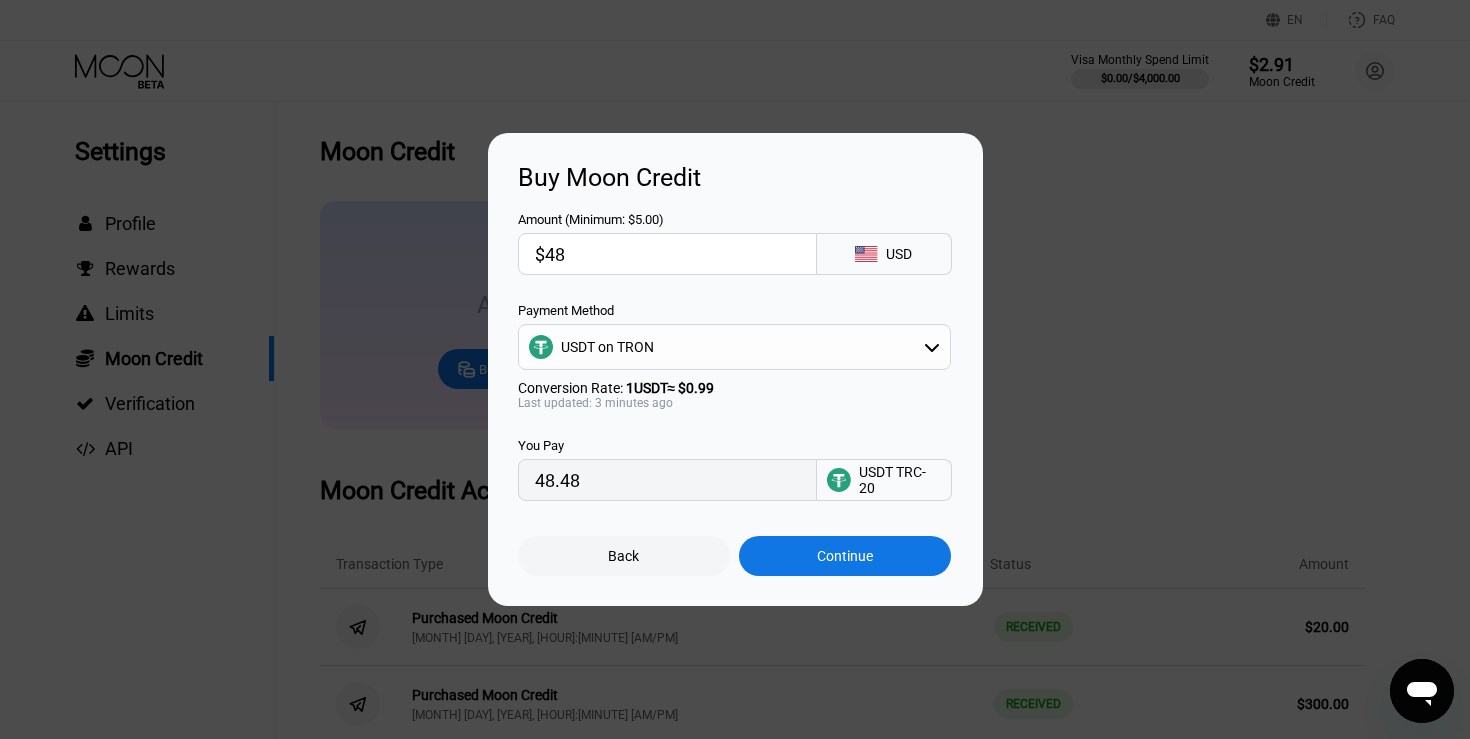 type on "$480" 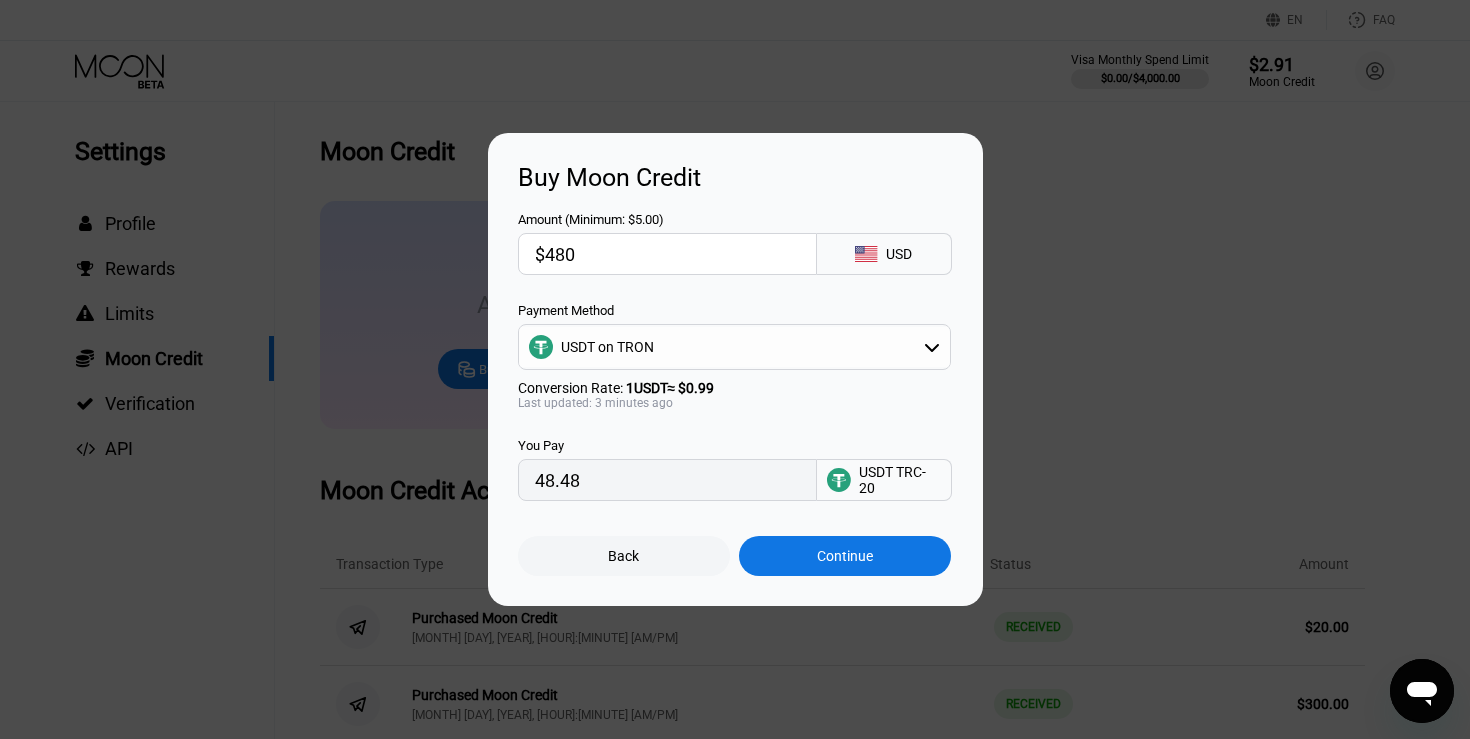 type on "484.85" 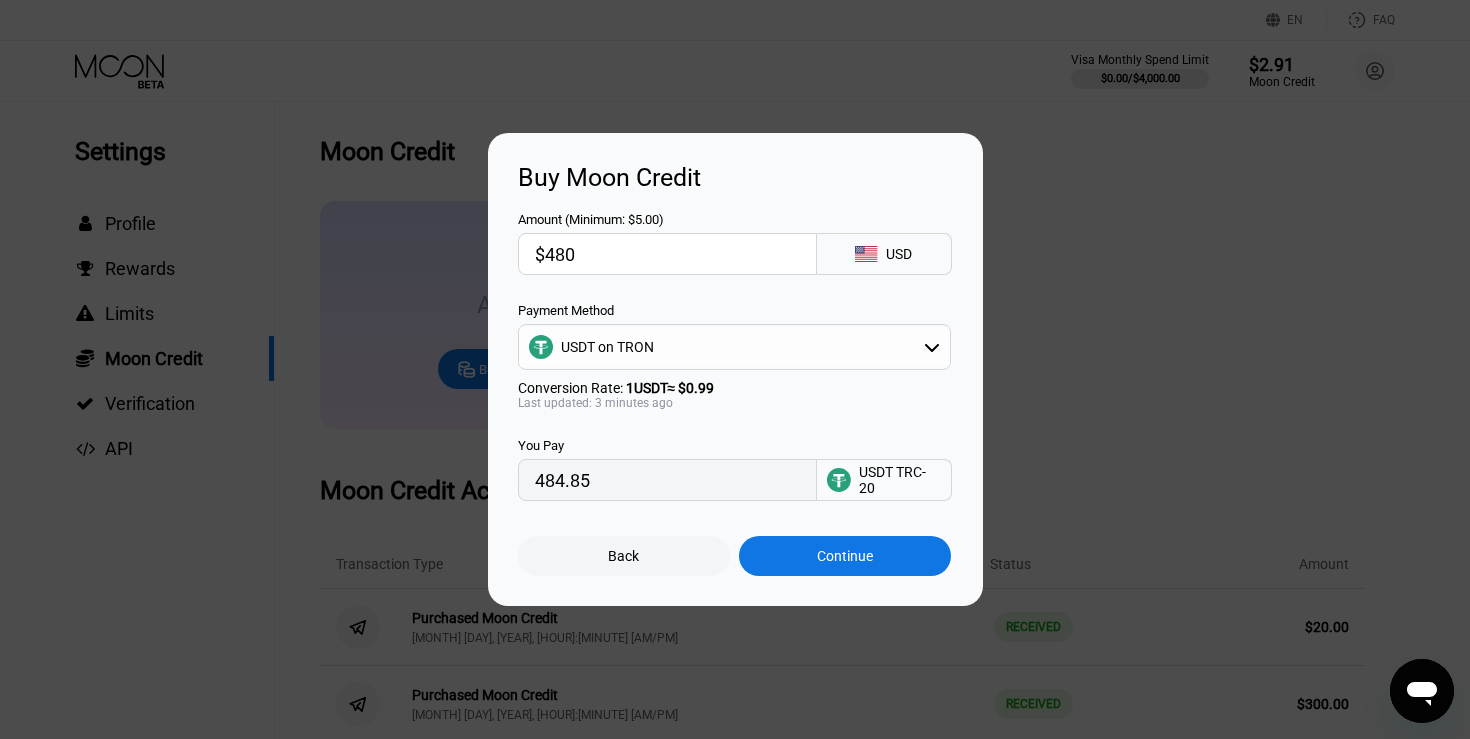type on "$48" 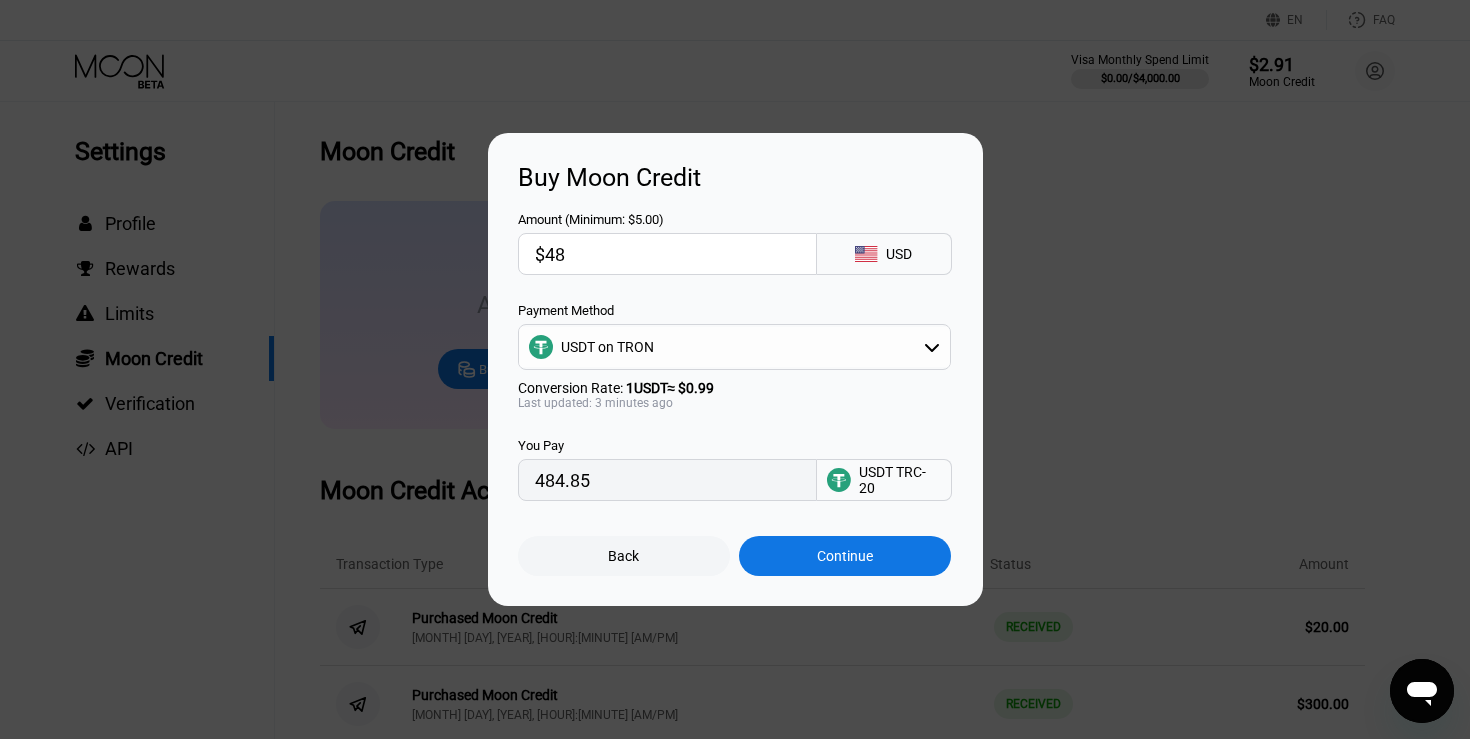 type on "48.48" 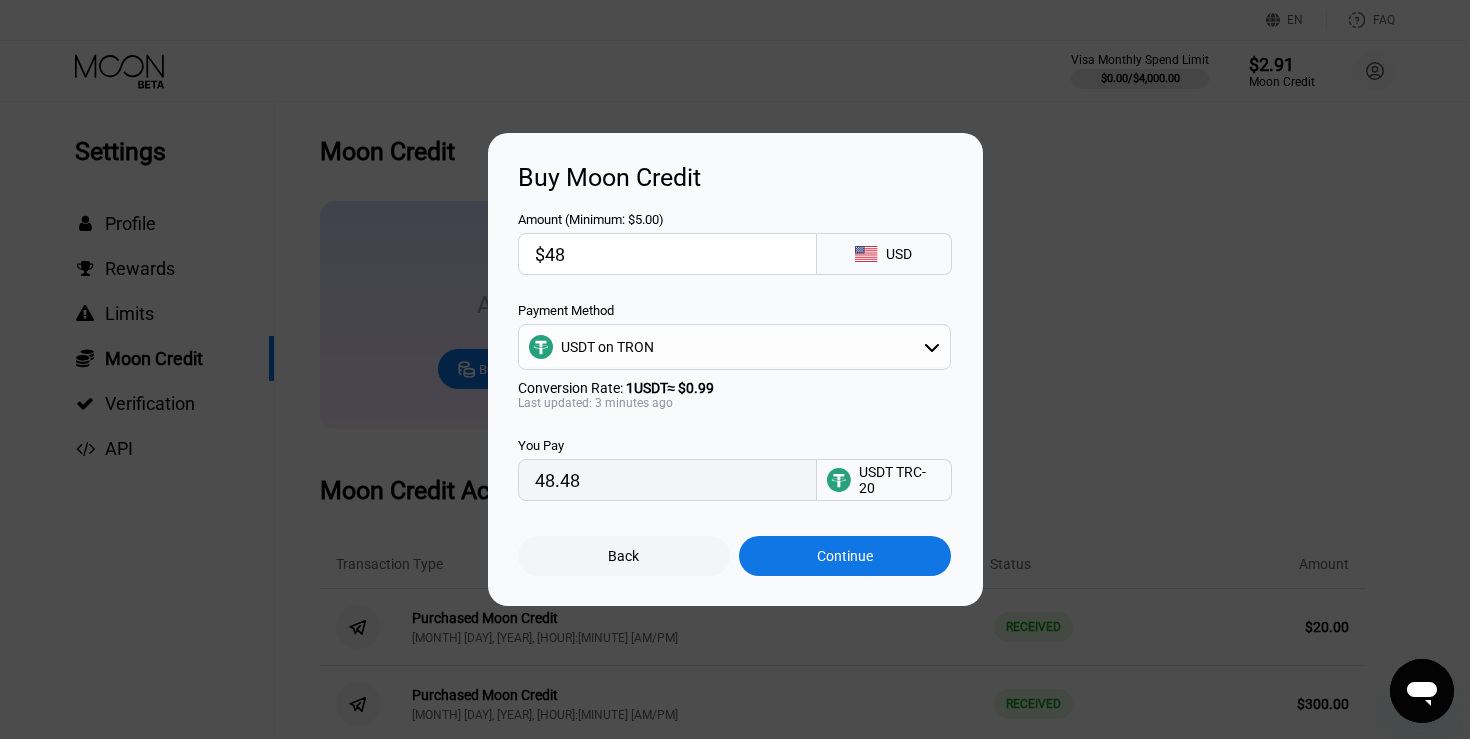 type on "$485" 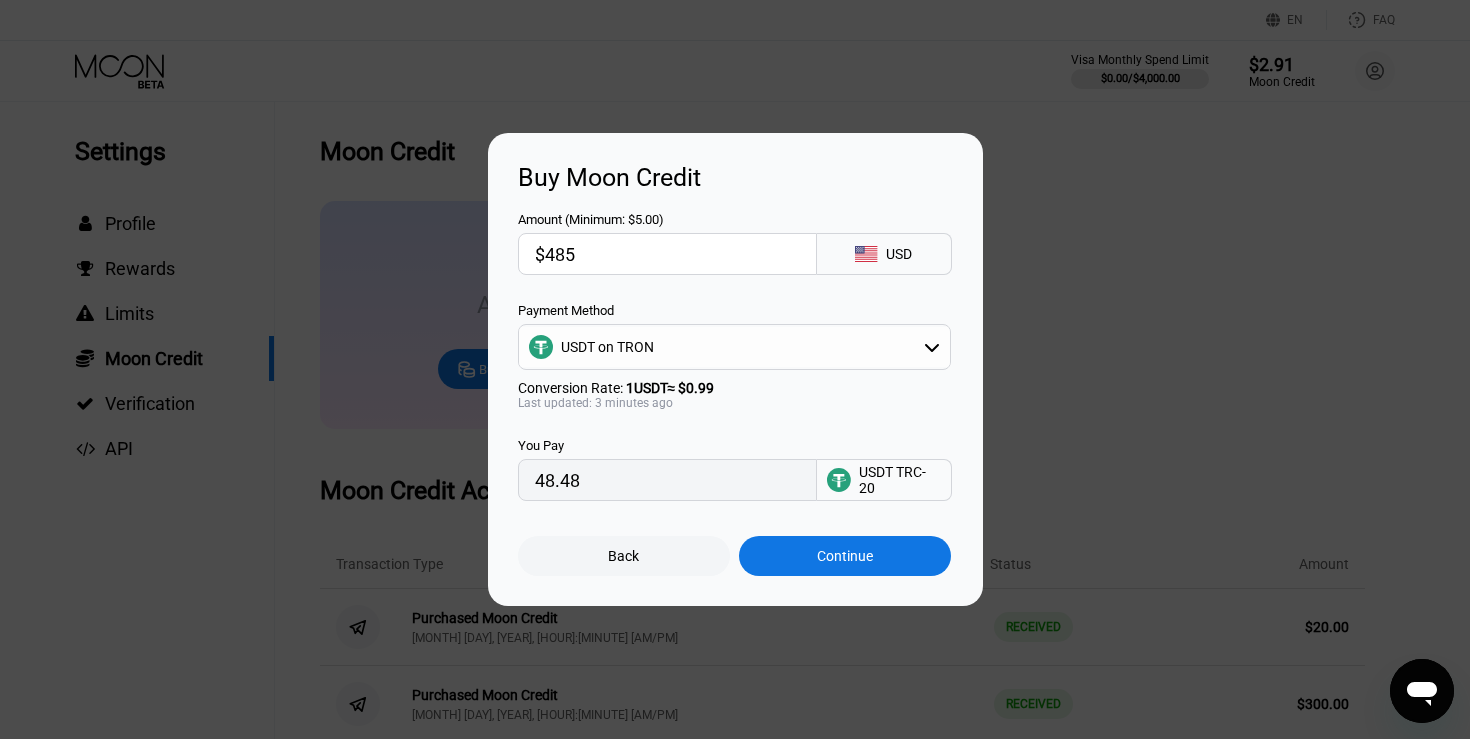 type on "489.90" 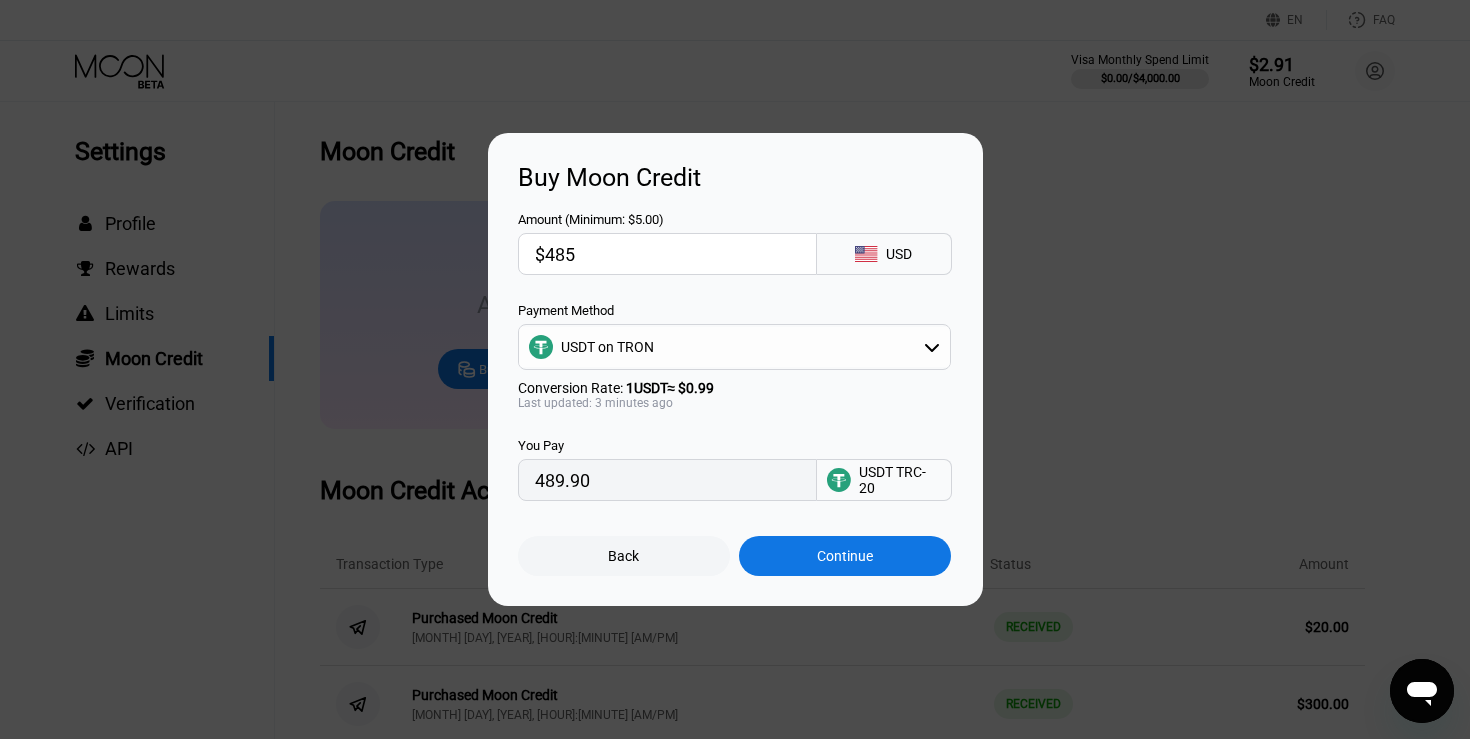 type on "$48" 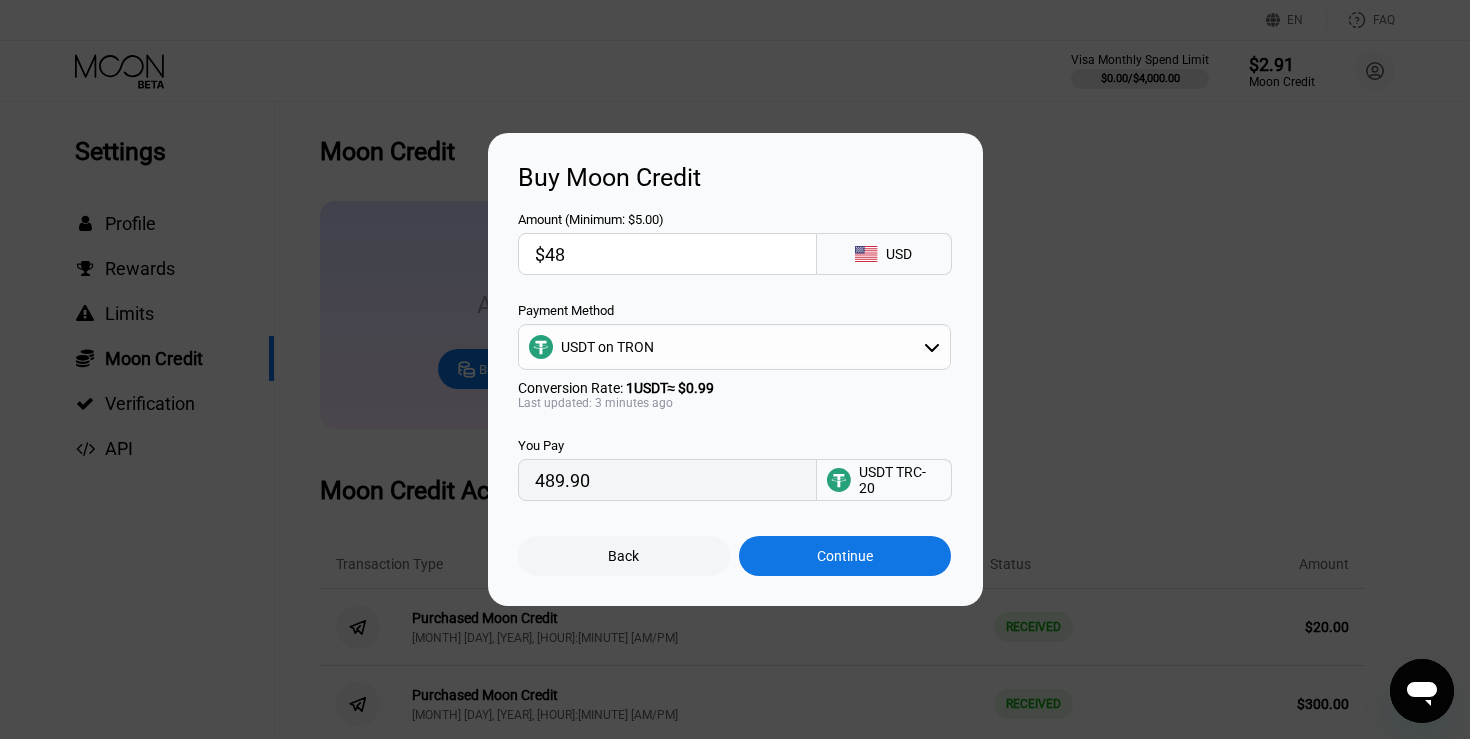 type on "48.48" 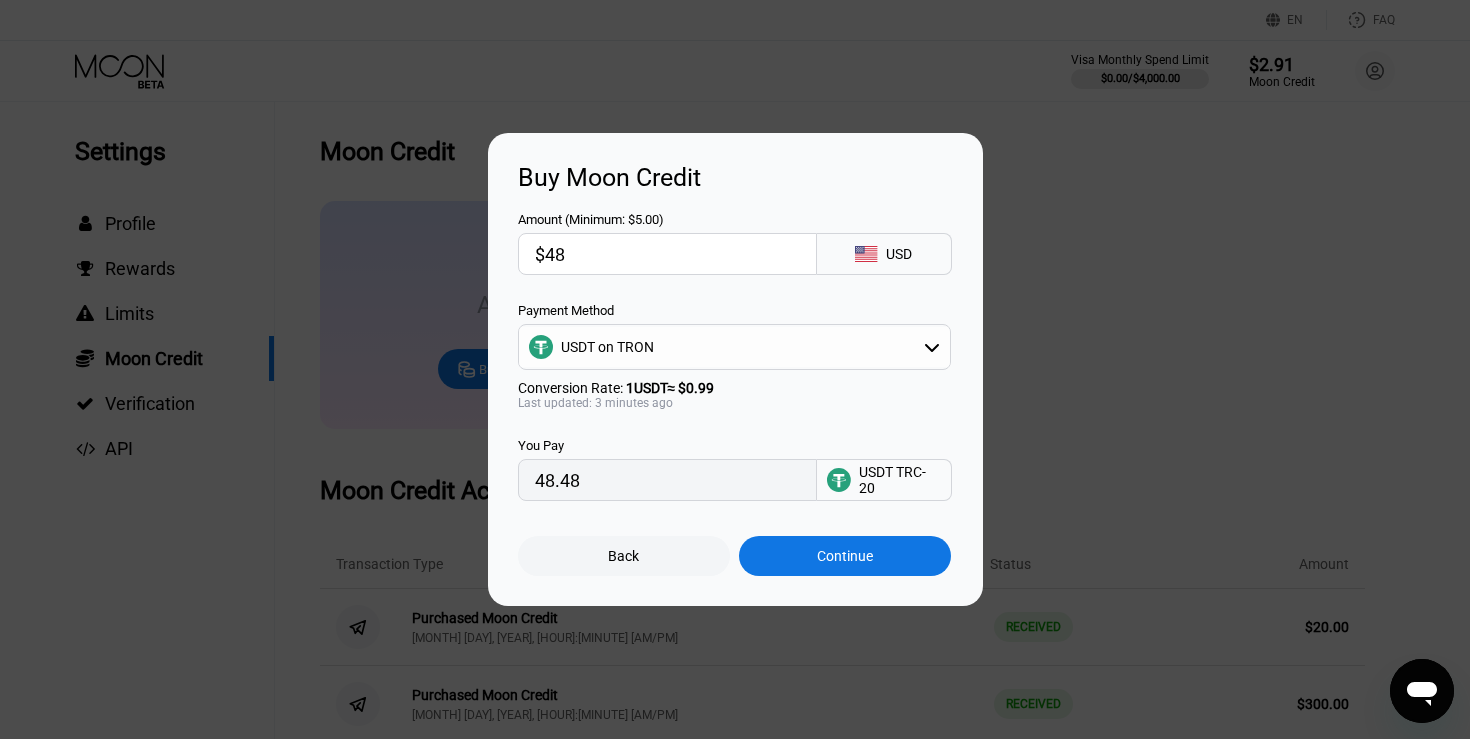 type on "$486" 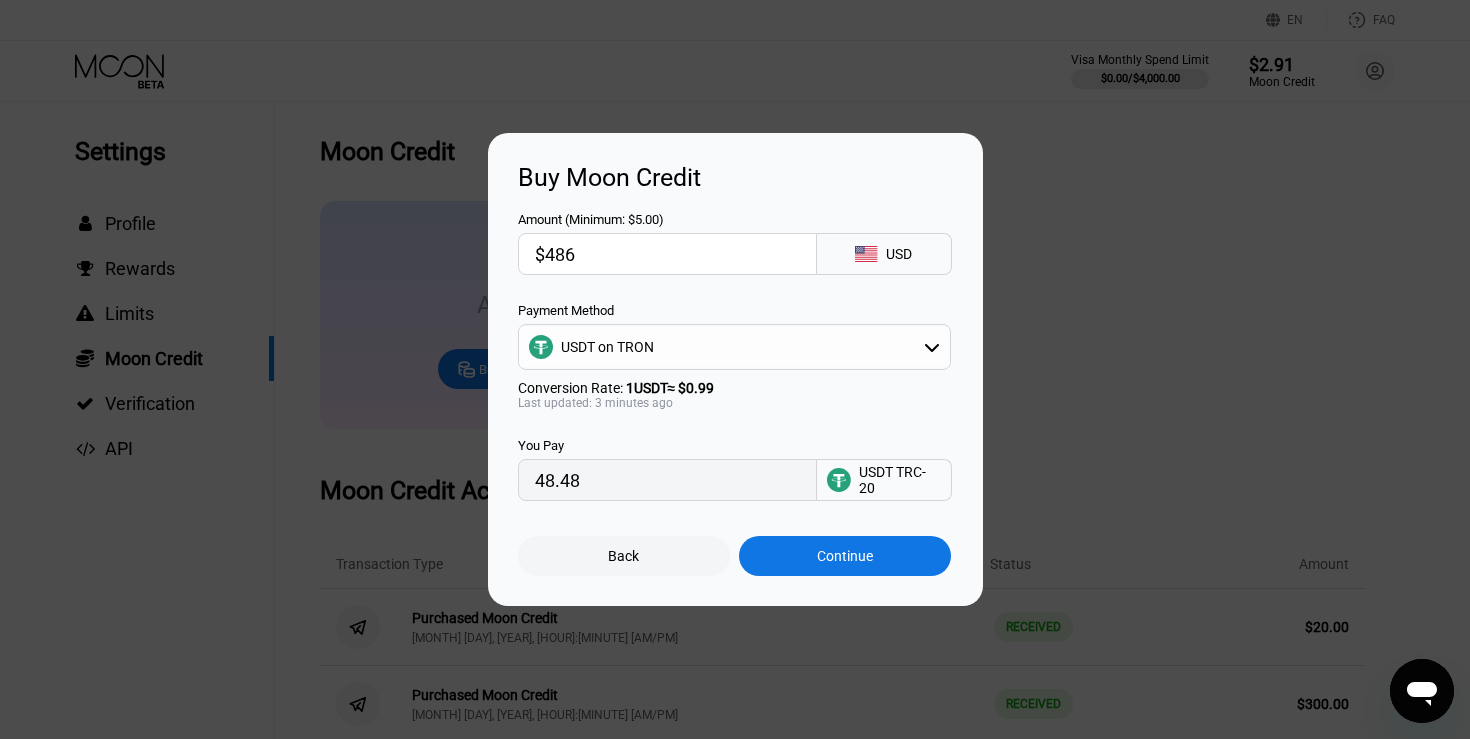 type on "490.91" 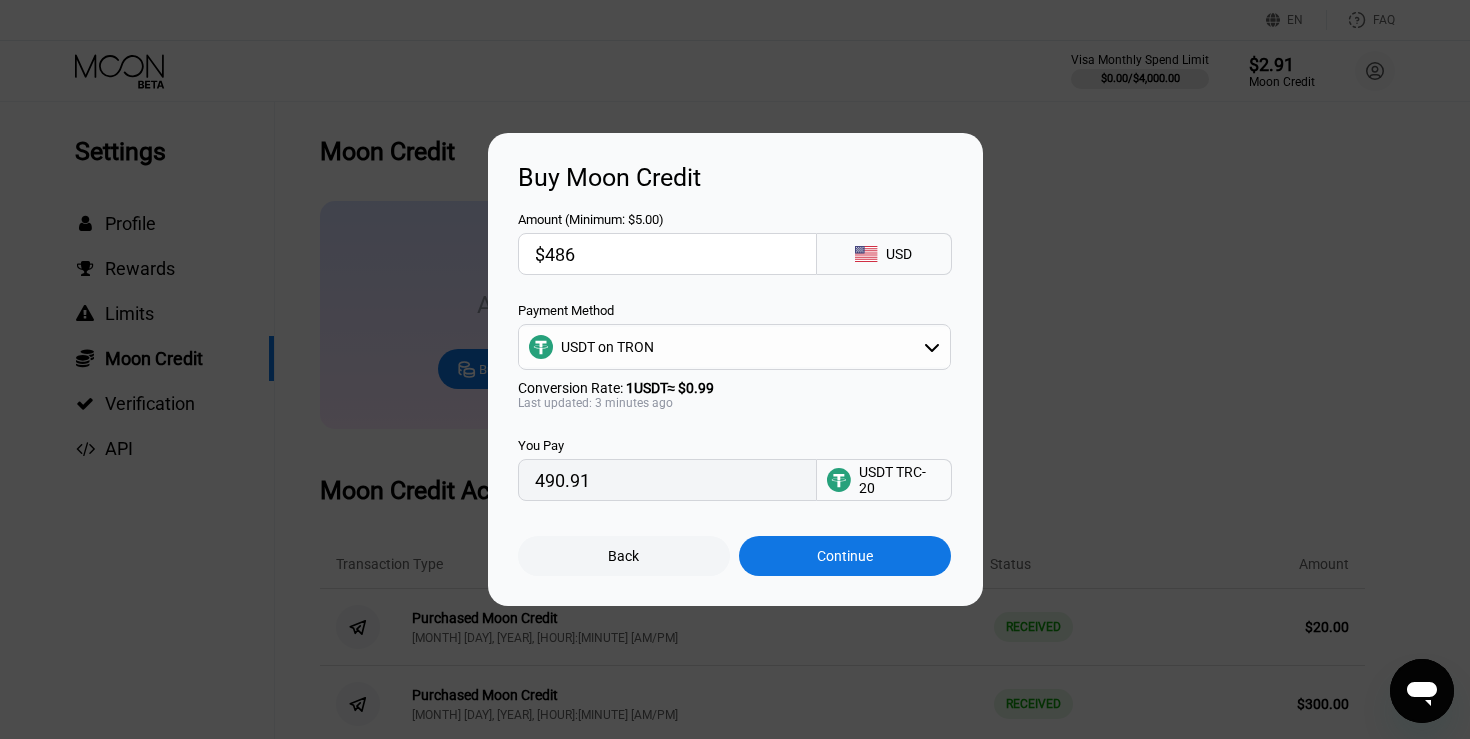 type on "$48" 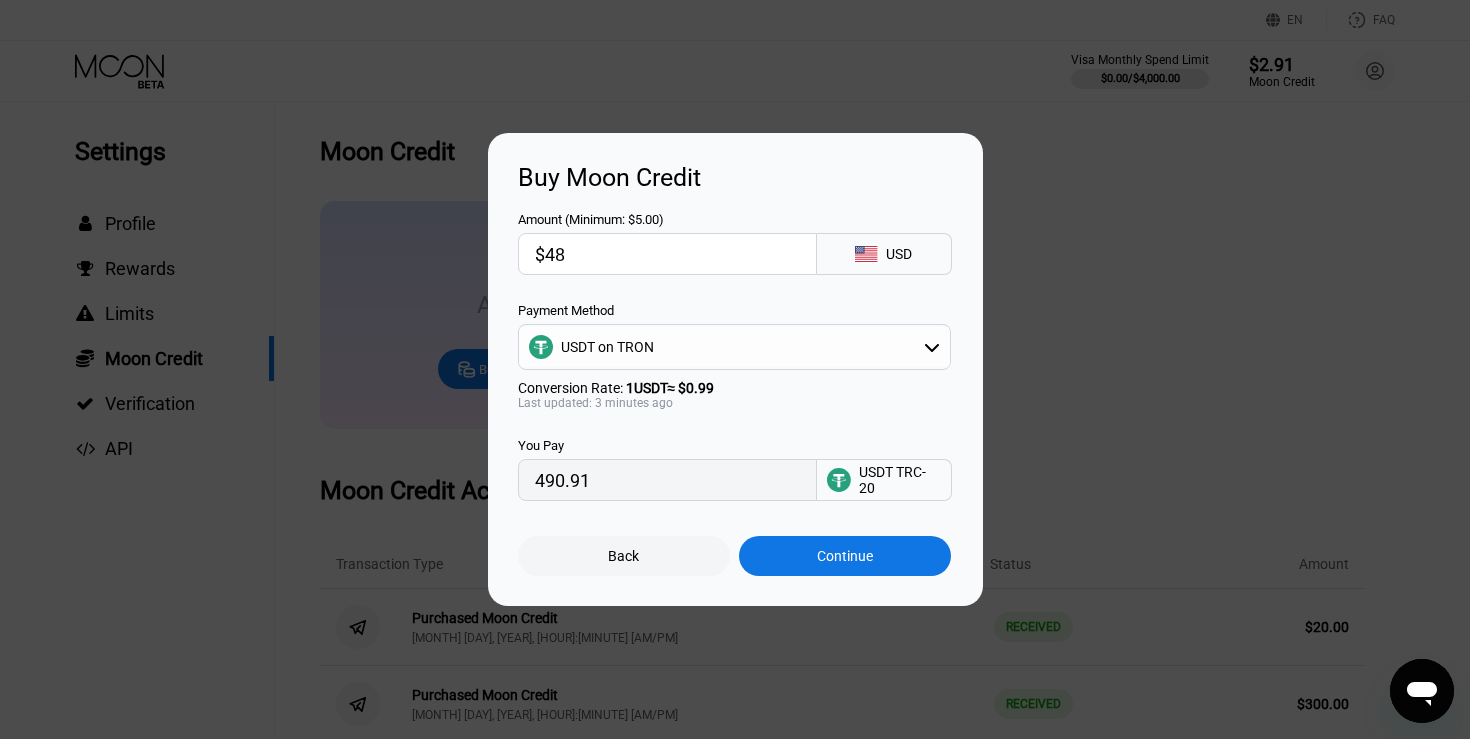 type on "48.48" 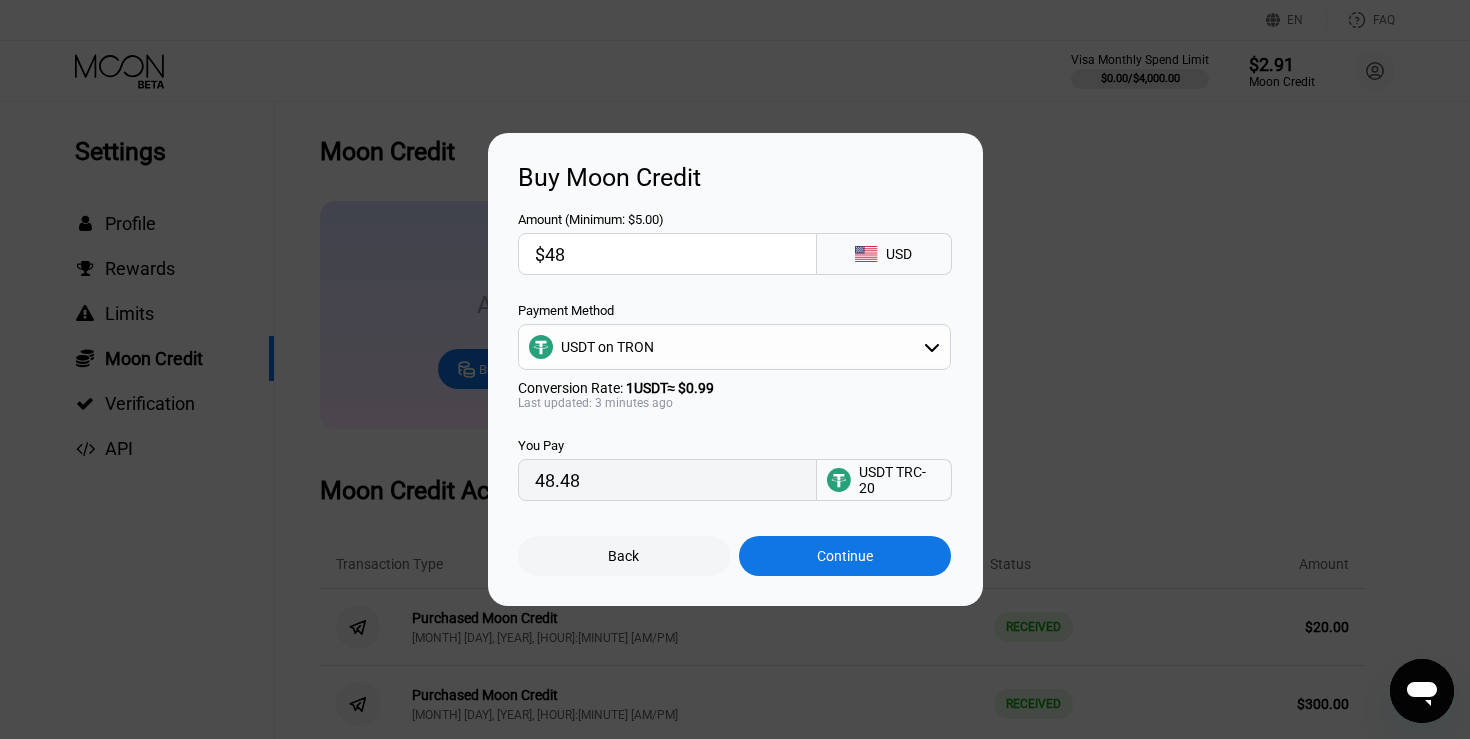 type on "$485" 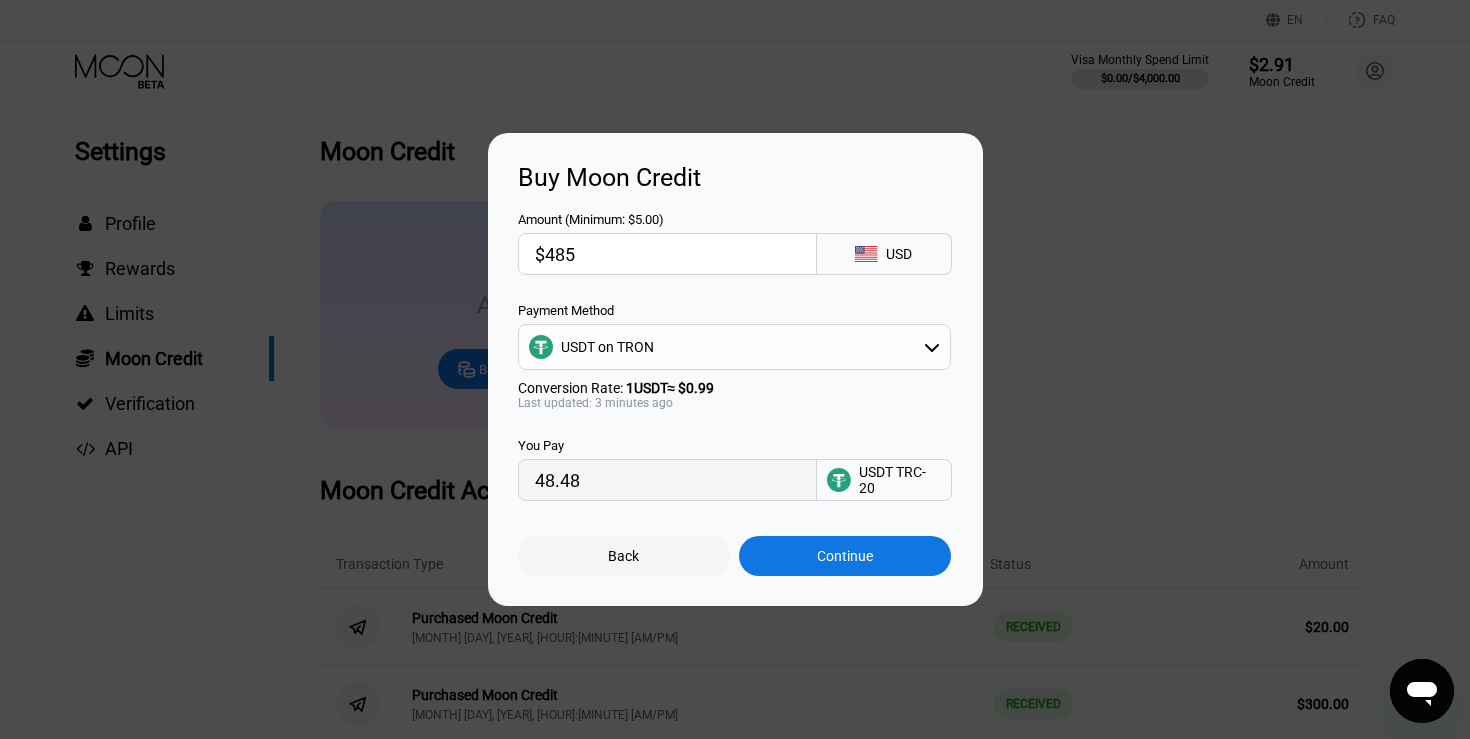 type on "489.90" 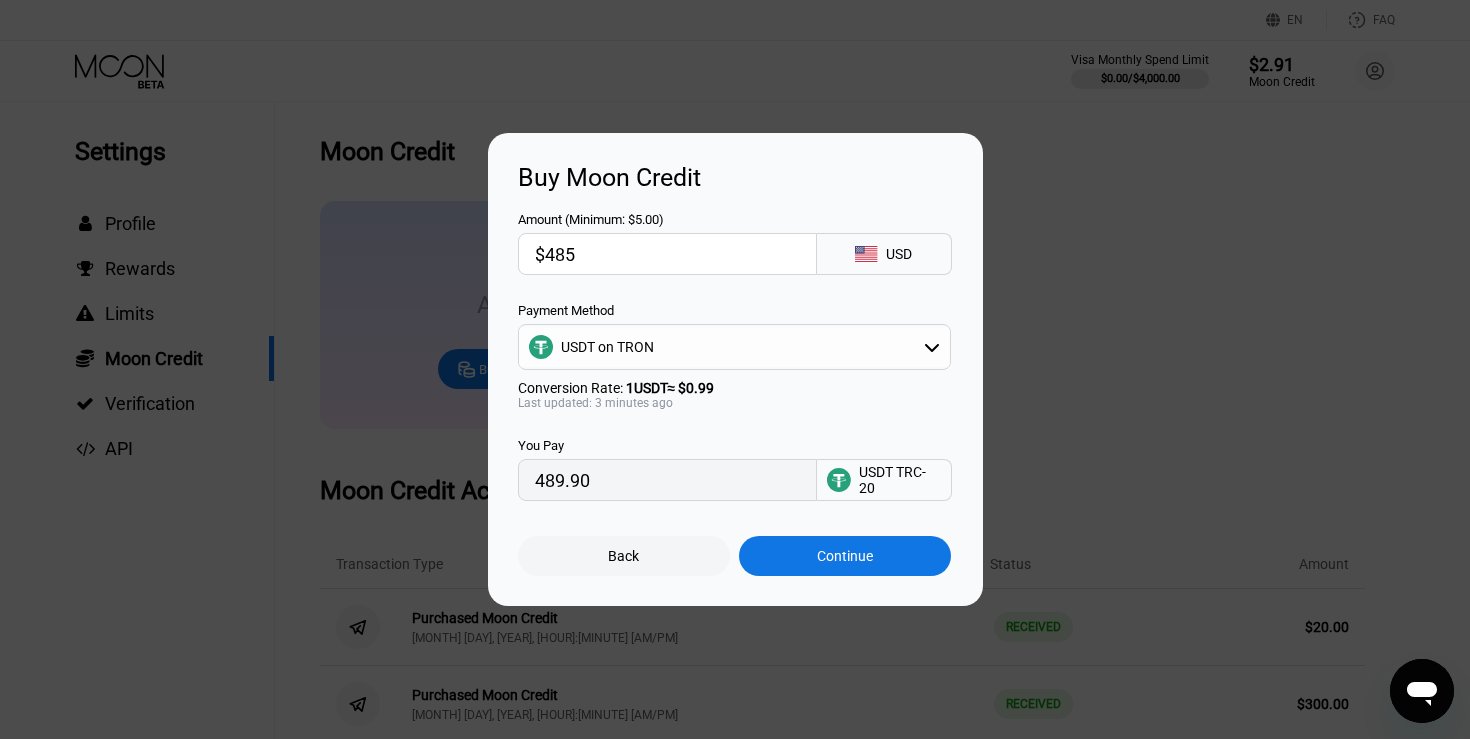 type on "$485" 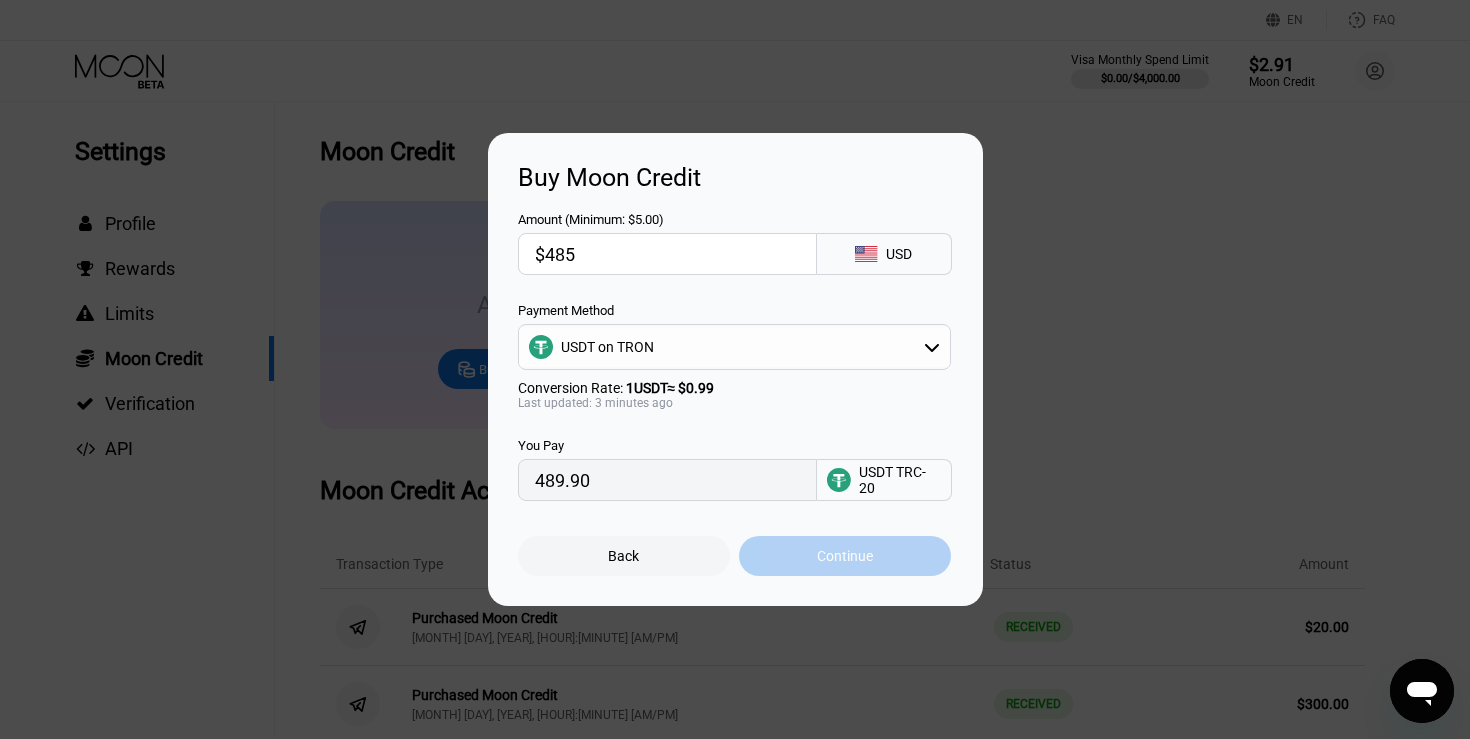 click on "Continue" at bounding box center [845, 556] 